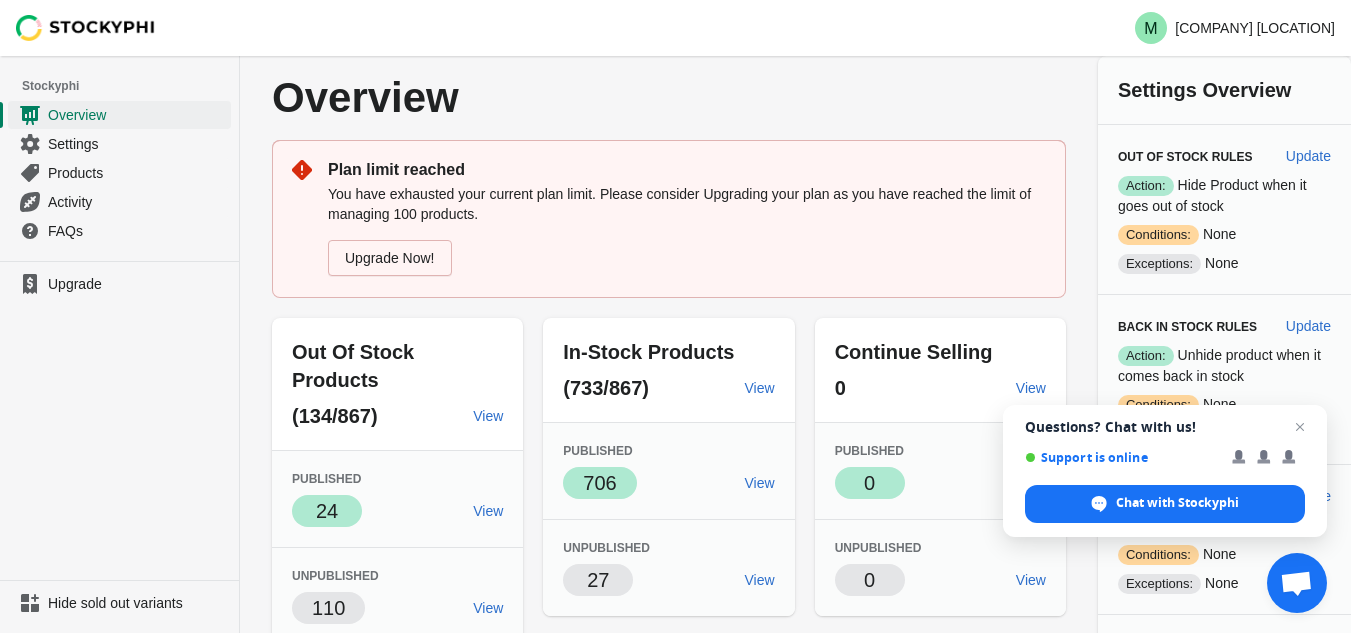 scroll, scrollTop: 88, scrollLeft: 0, axis: vertical 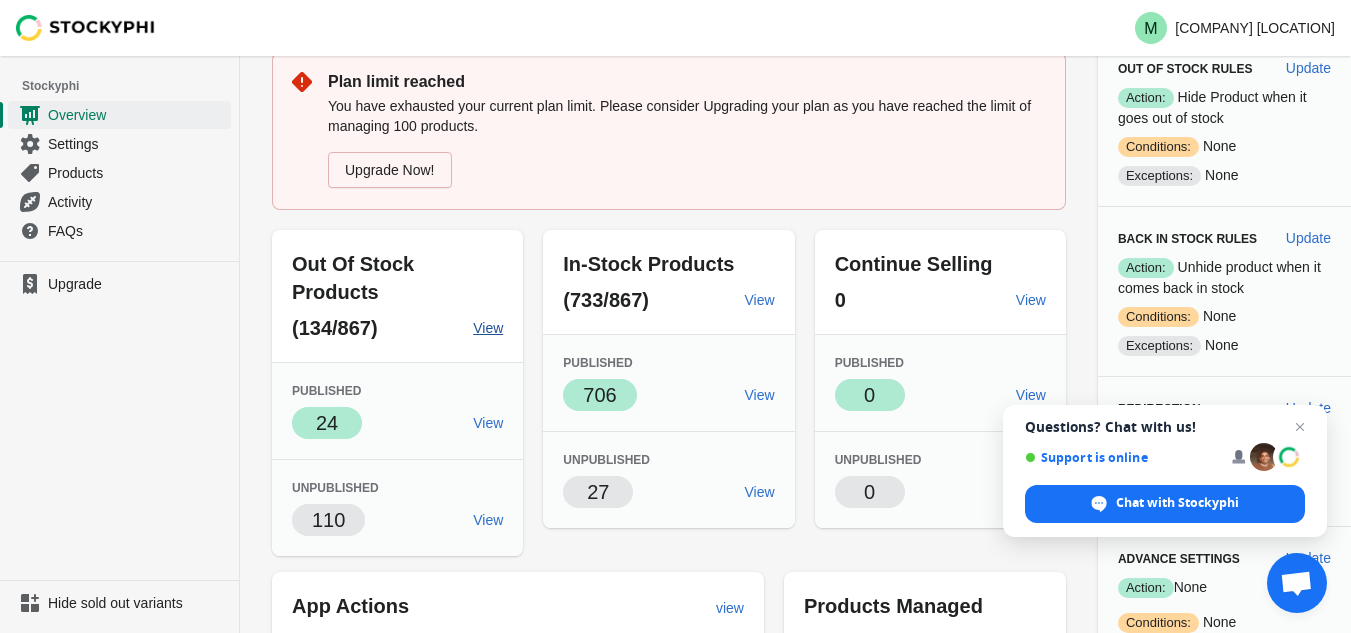 click on "View" at bounding box center [488, 328] 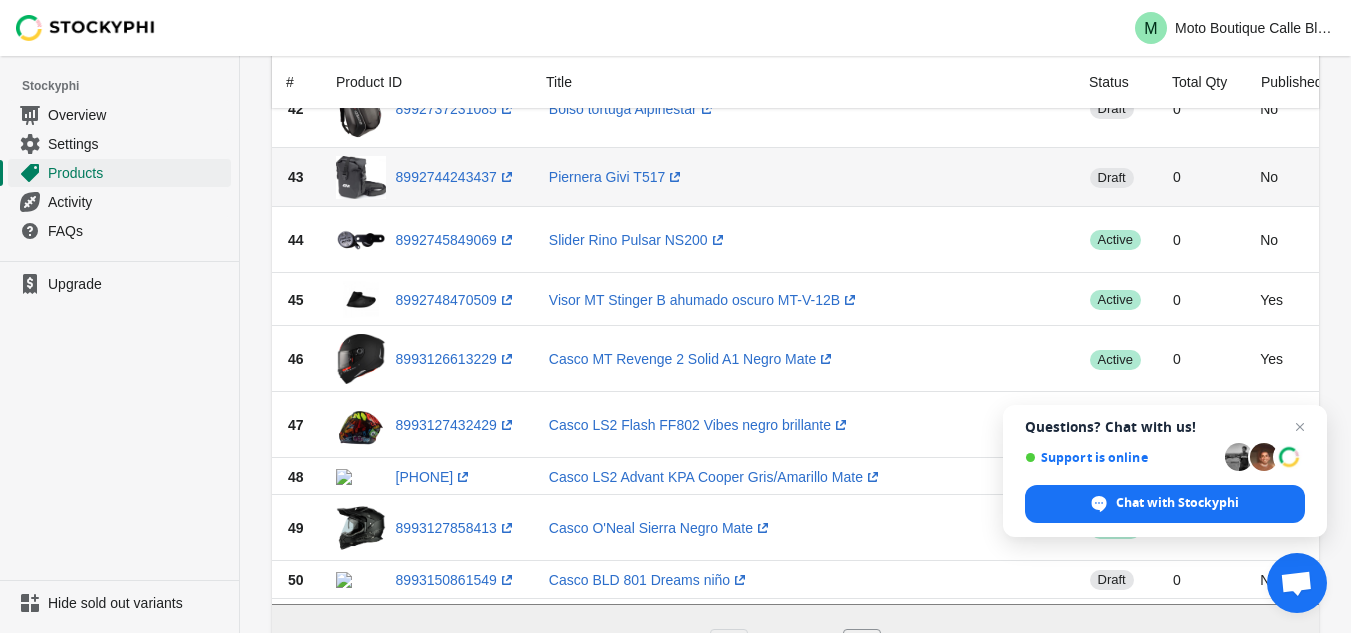 scroll, scrollTop: 3073, scrollLeft: 0, axis: vertical 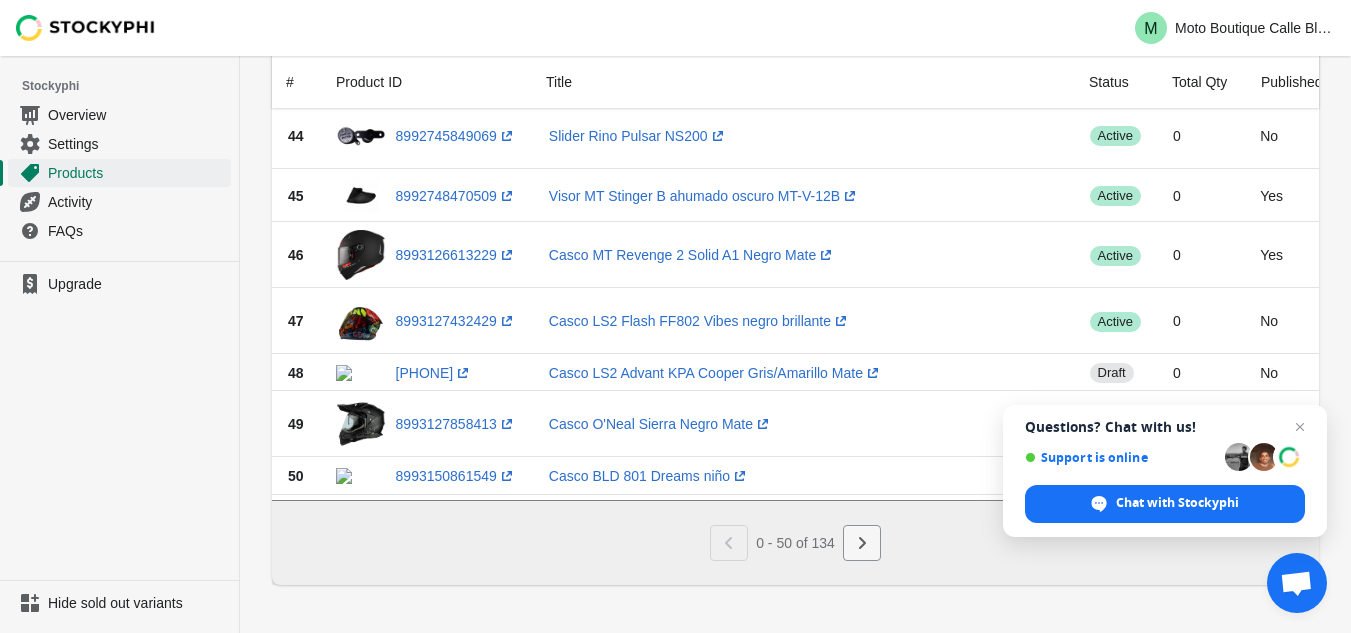 click at bounding box center [862, 543] 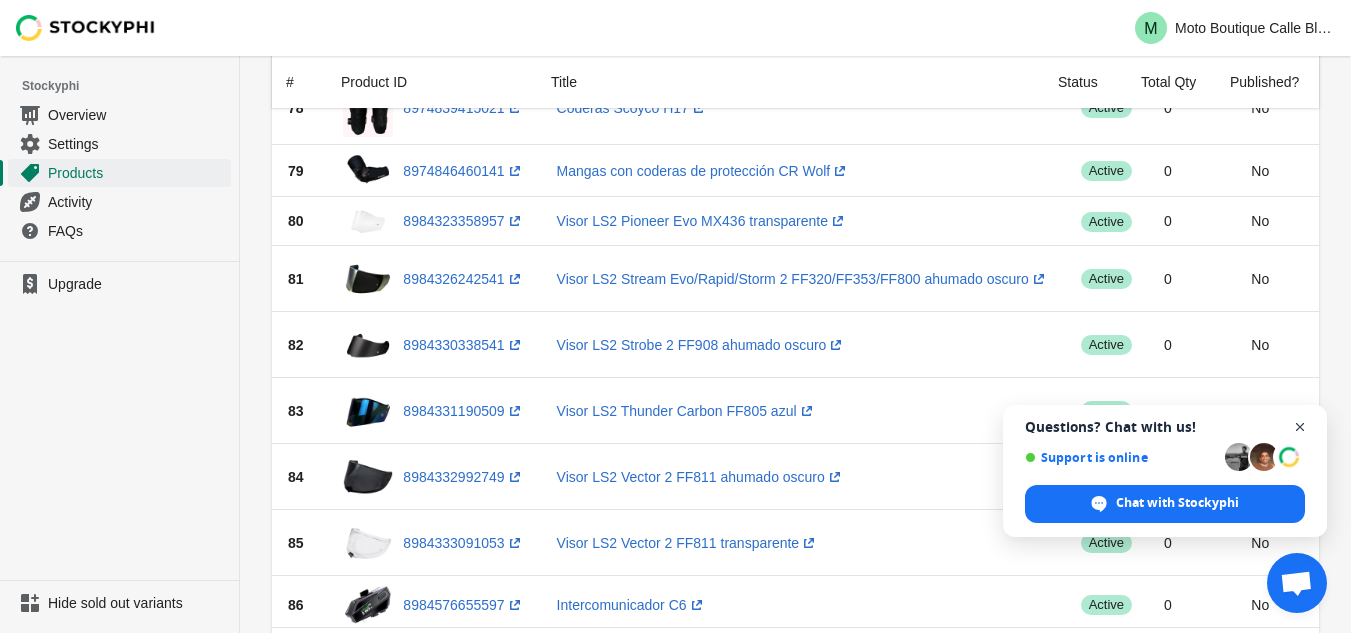click at bounding box center [1300, 427] 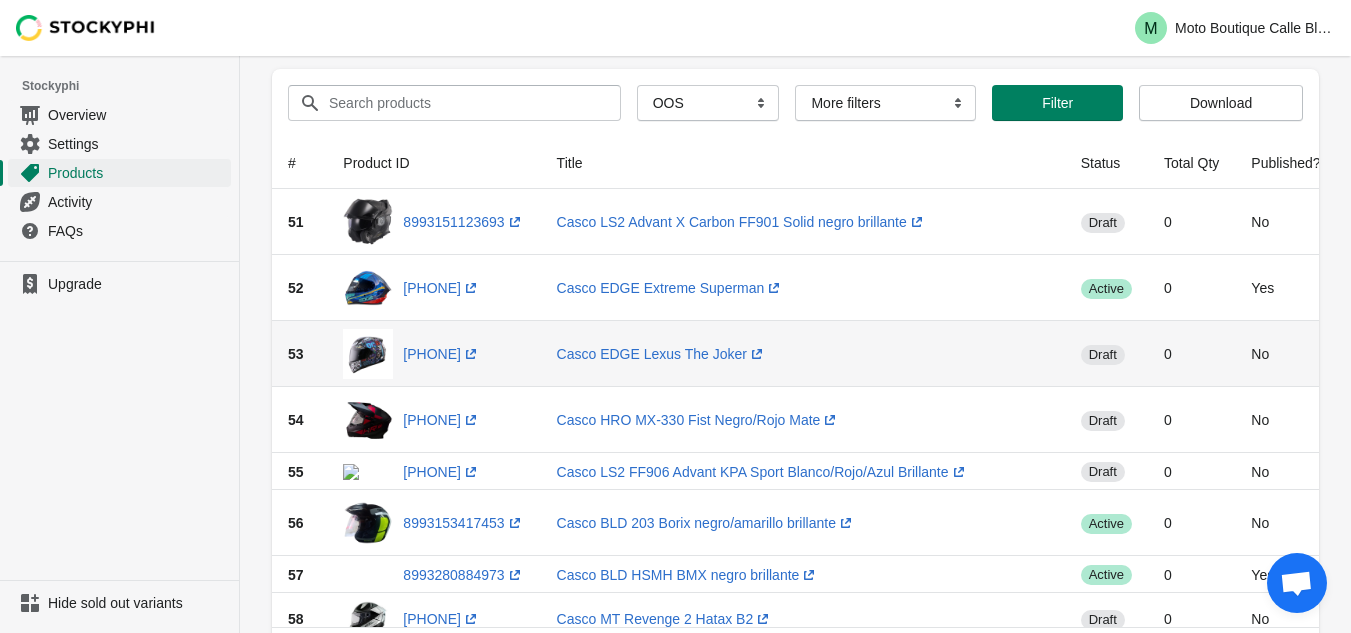 scroll, scrollTop: 69, scrollLeft: 0, axis: vertical 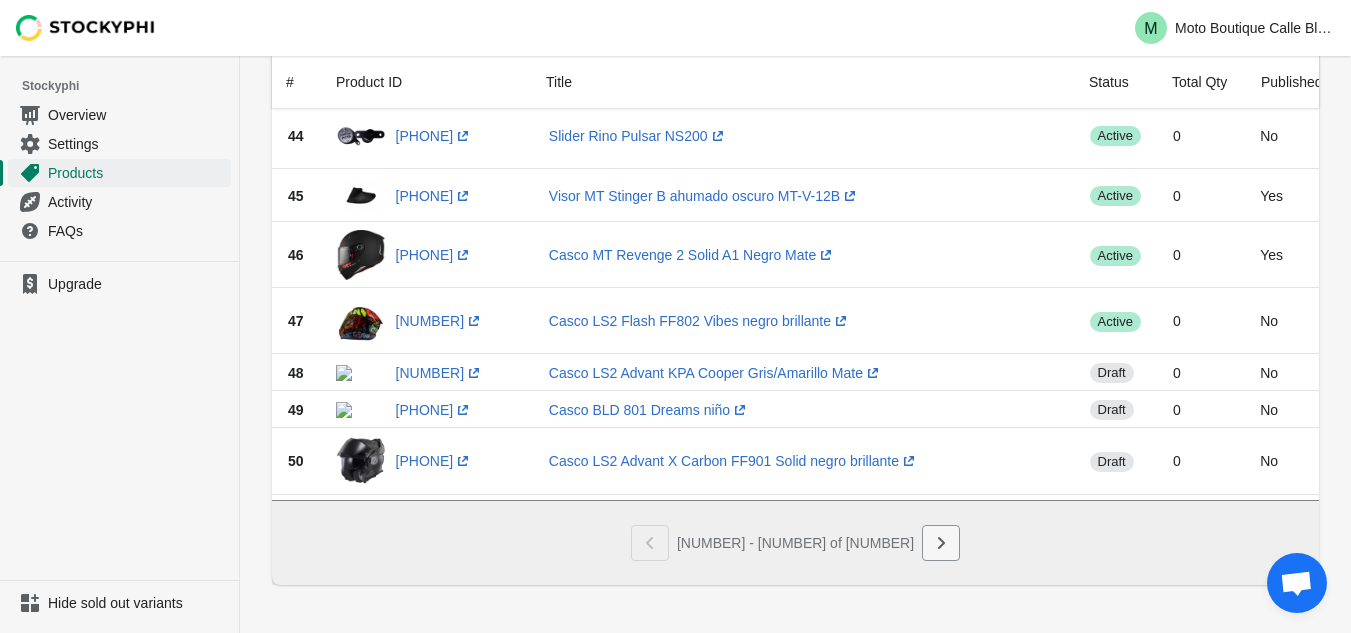 click at bounding box center (941, 543) 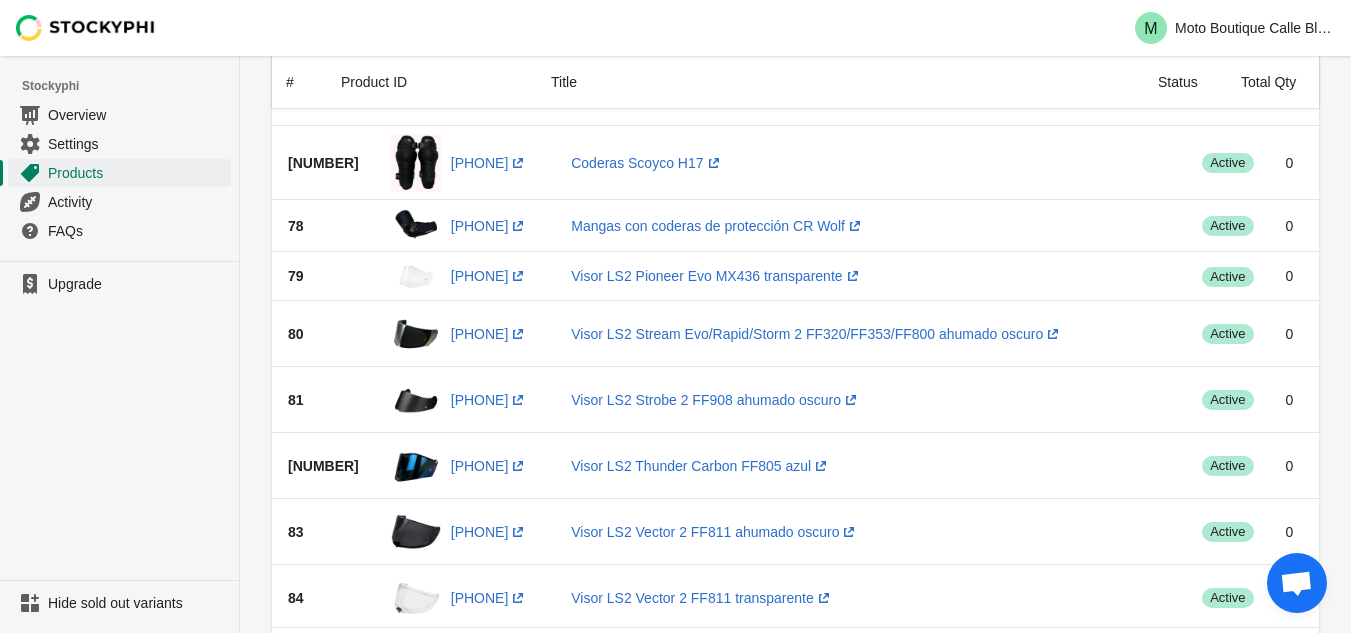 scroll, scrollTop: 1913, scrollLeft: 0, axis: vertical 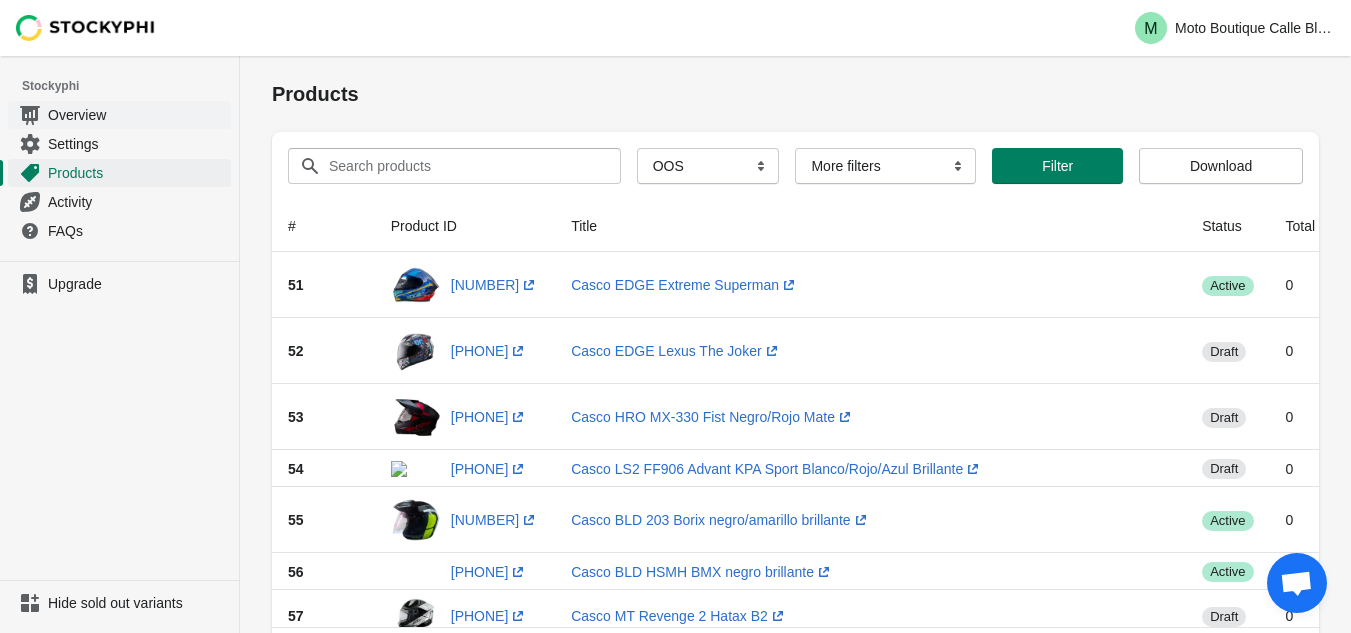 click on "Overview" at bounding box center (119, 114) 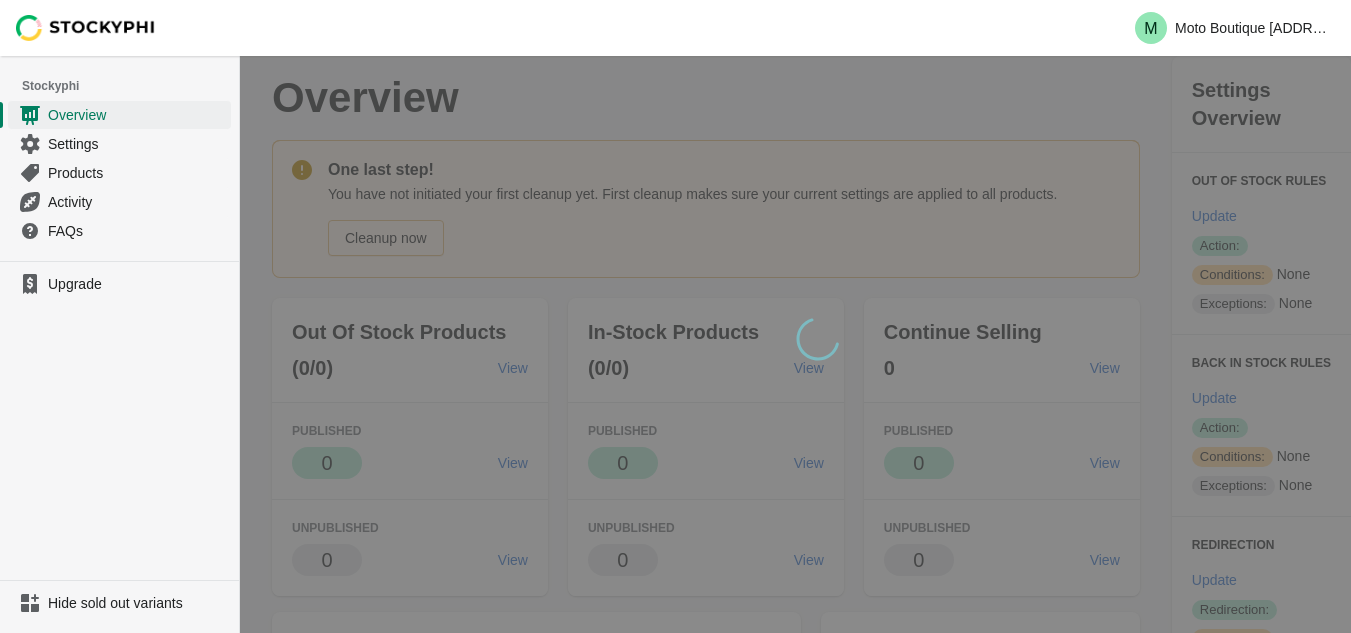 scroll, scrollTop: 0, scrollLeft: 0, axis: both 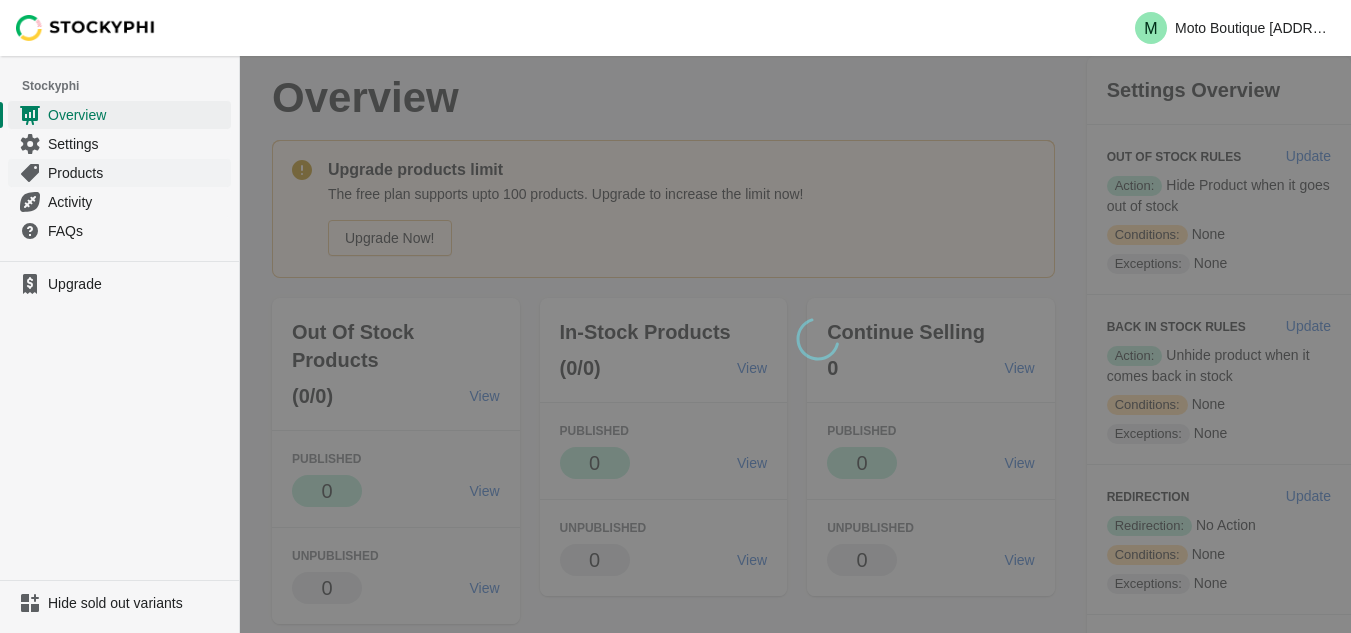 click on "Products" at bounding box center [137, 173] 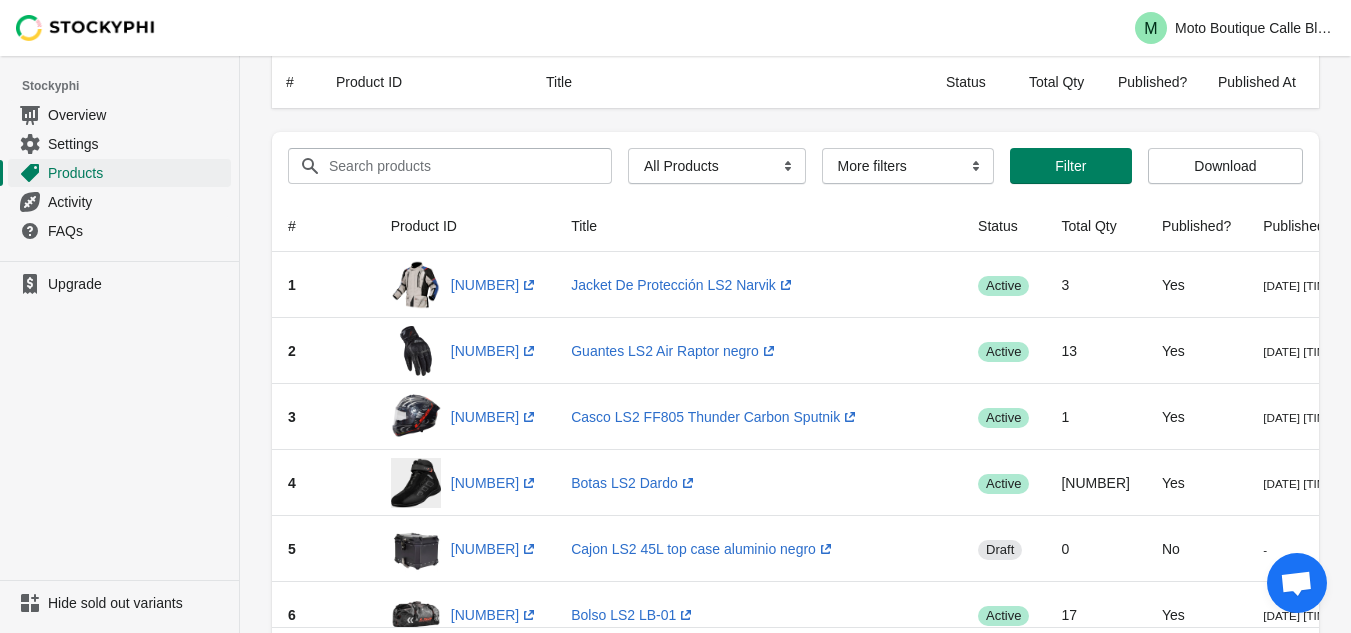 scroll, scrollTop: 3055, scrollLeft: 0, axis: vertical 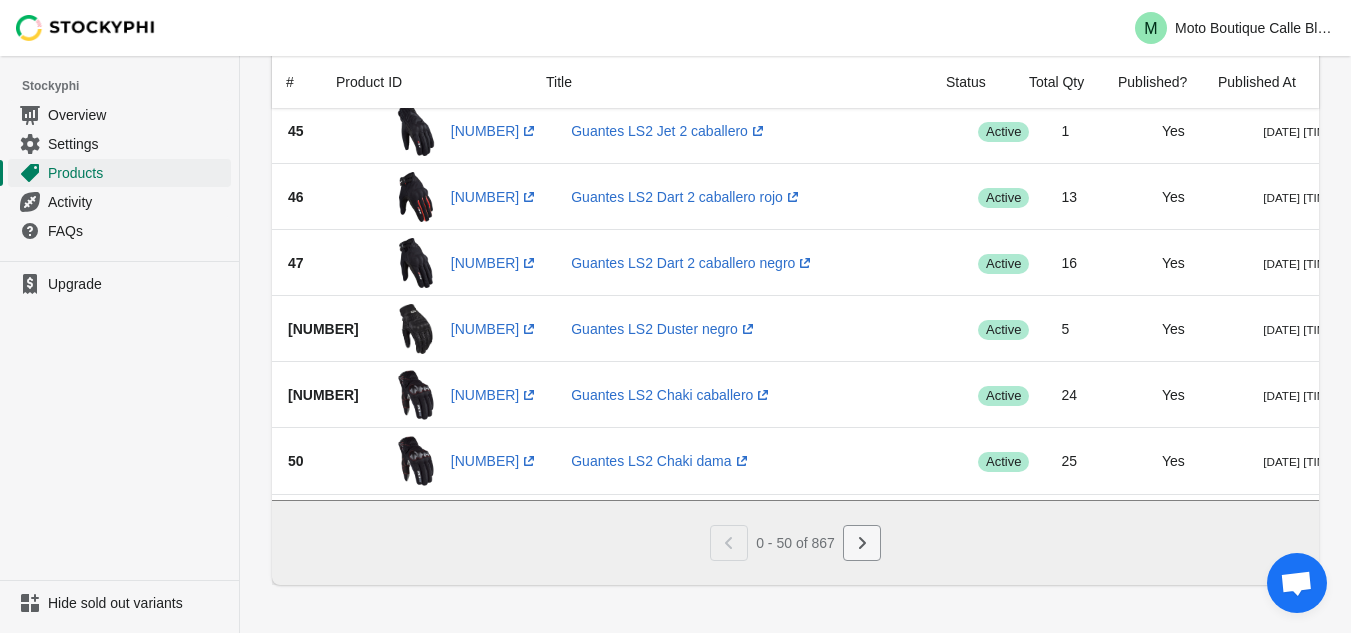 click at bounding box center [862, 543] 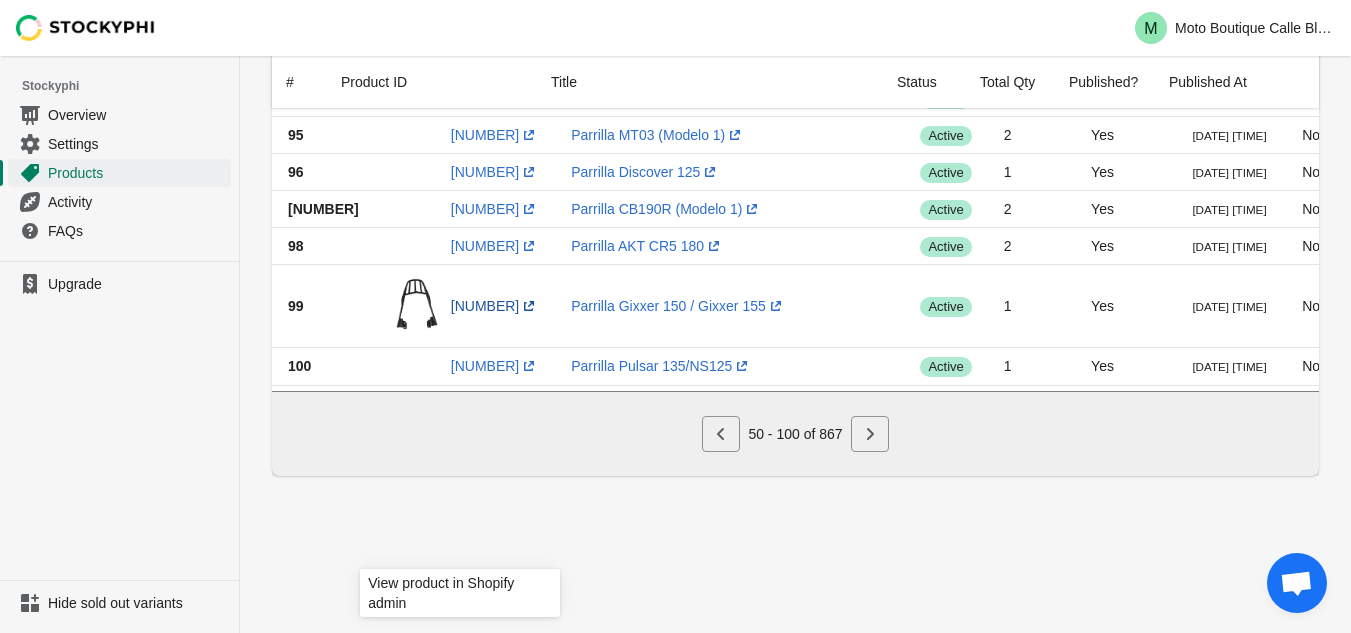 scroll, scrollTop: 0, scrollLeft: 0, axis: both 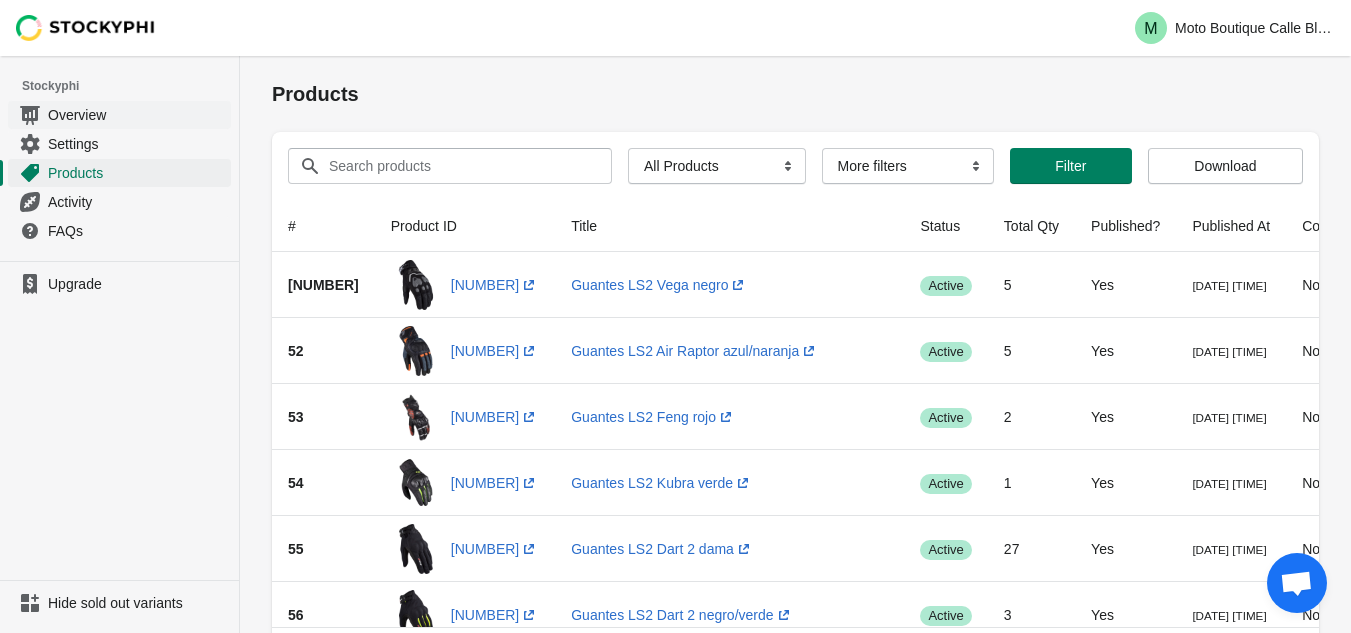 click on "Overview" at bounding box center (137, 115) 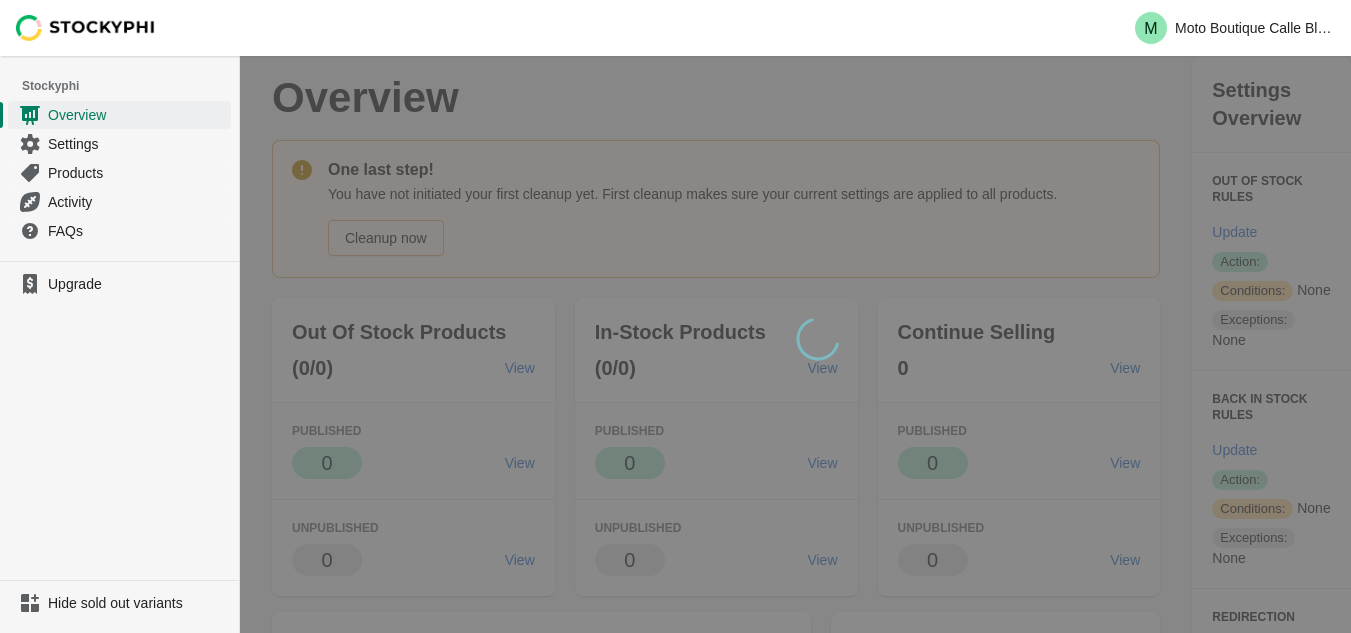 scroll, scrollTop: 0, scrollLeft: 0, axis: both 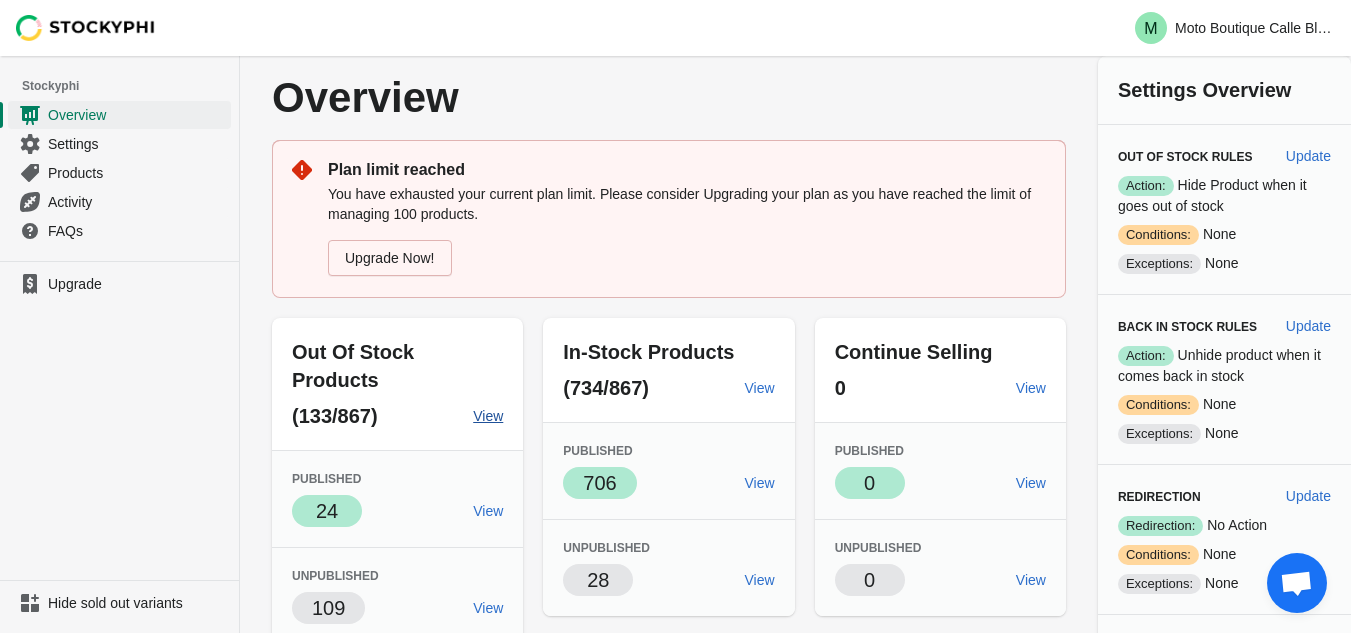 click on "View" at bounding box center (488, 416) 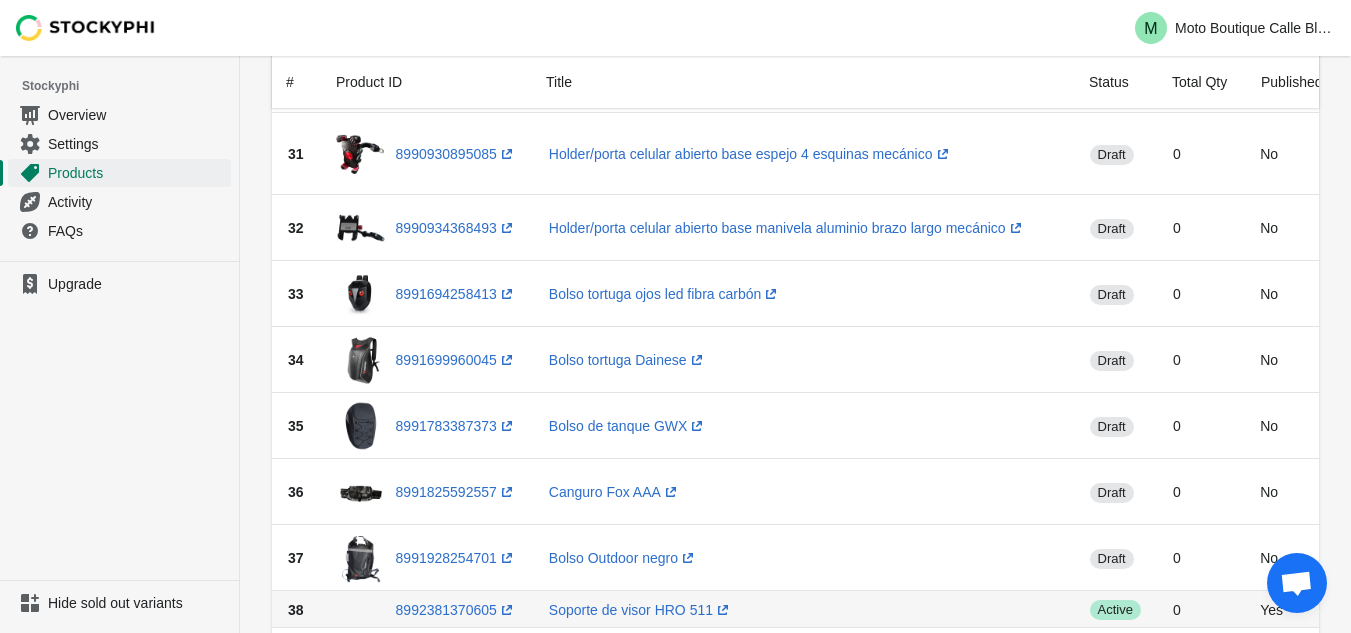 scroll, scrollTop: 3073, scrollLeft: 0, axis: vertical 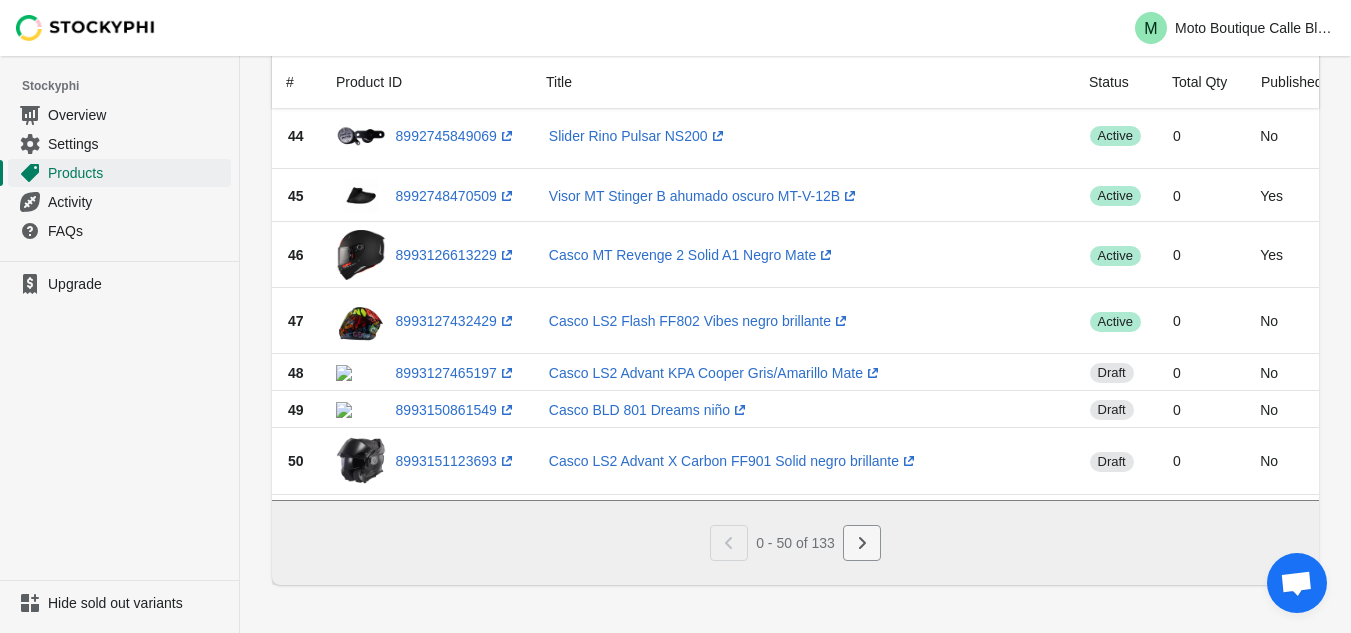 click at bounding box center [862, 543] 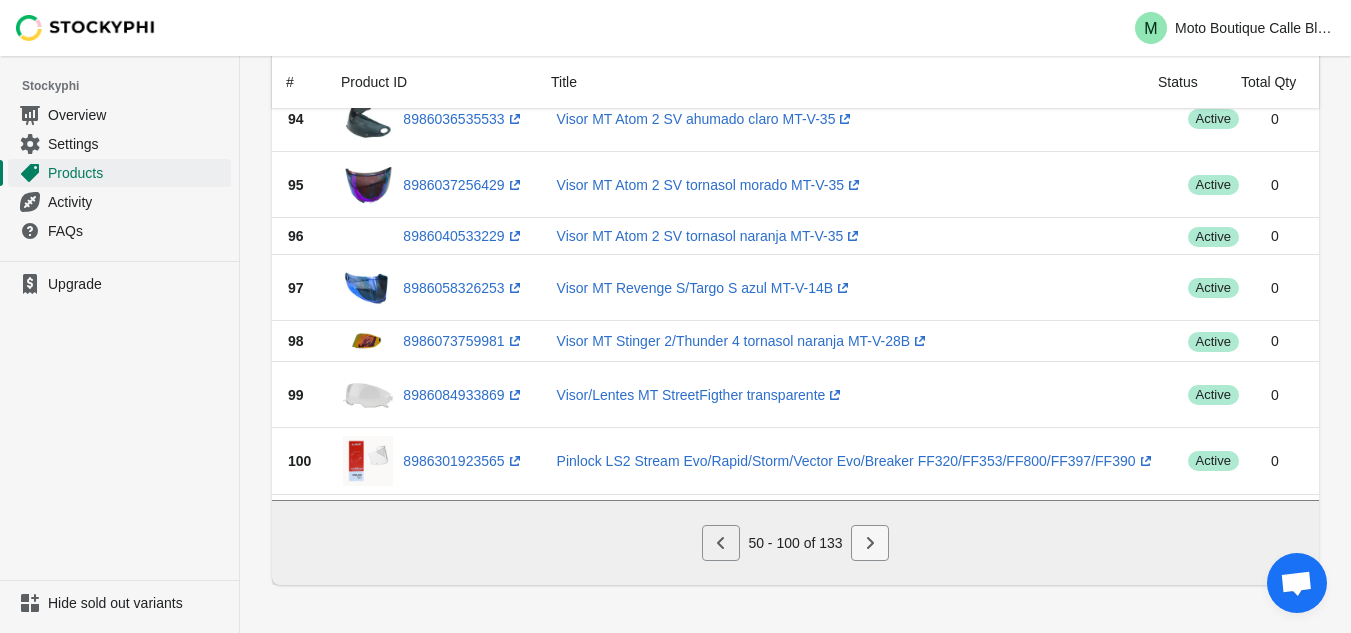 scroll, scrollTop: 2980, scrollLeft: 0, axis: vertical 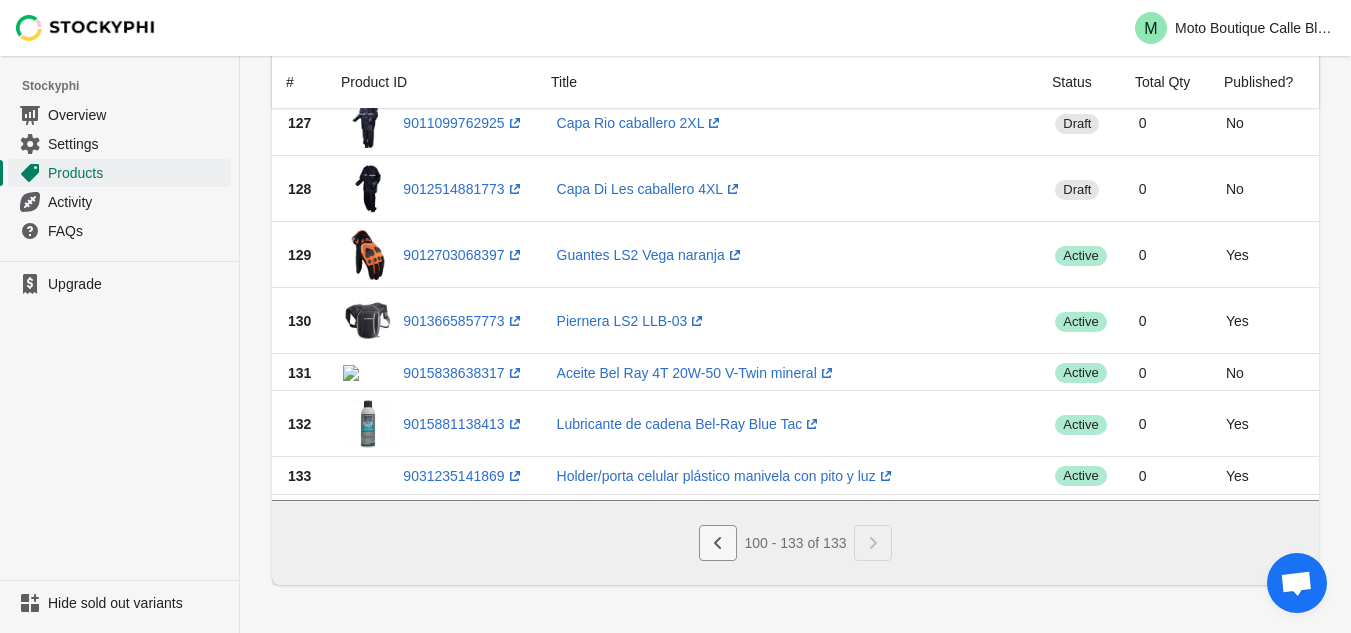 click at bounding box center [718, 543] 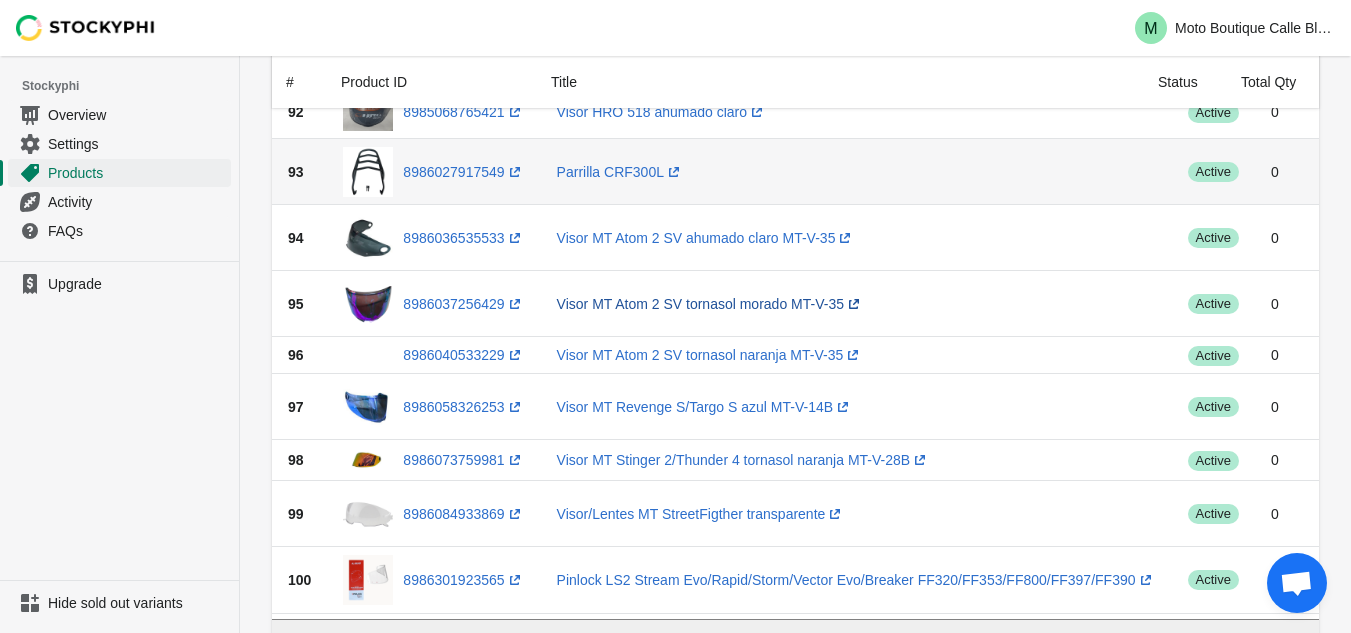 scroll, scrollTop: 2980, scrollLeft: 0, axis: vertical 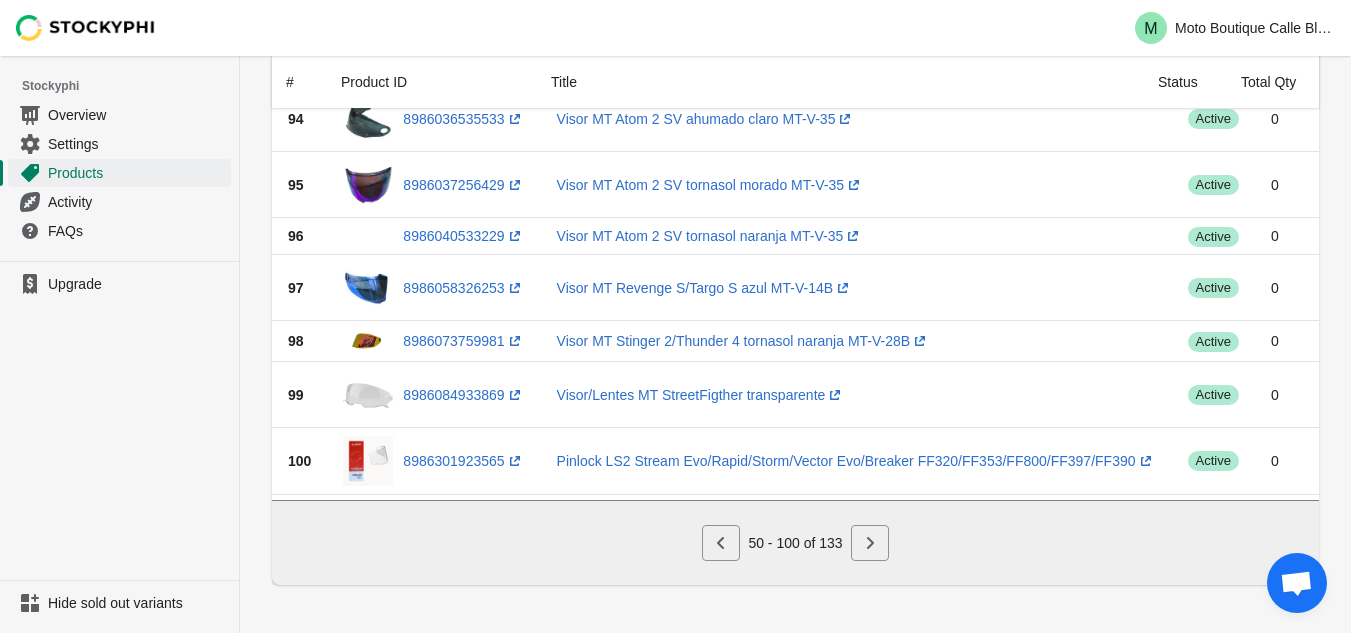 click on "50 - 100 of 133" at bounding box center [795, 542] 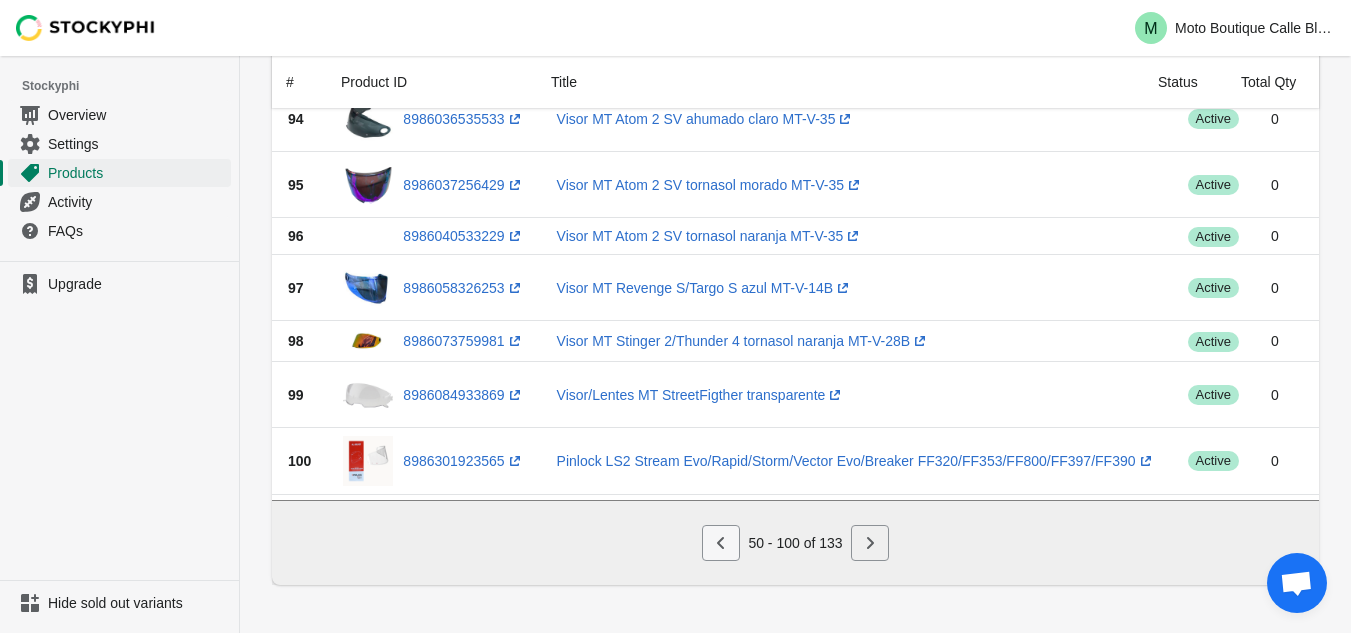 click at bounding box center (721, 543) 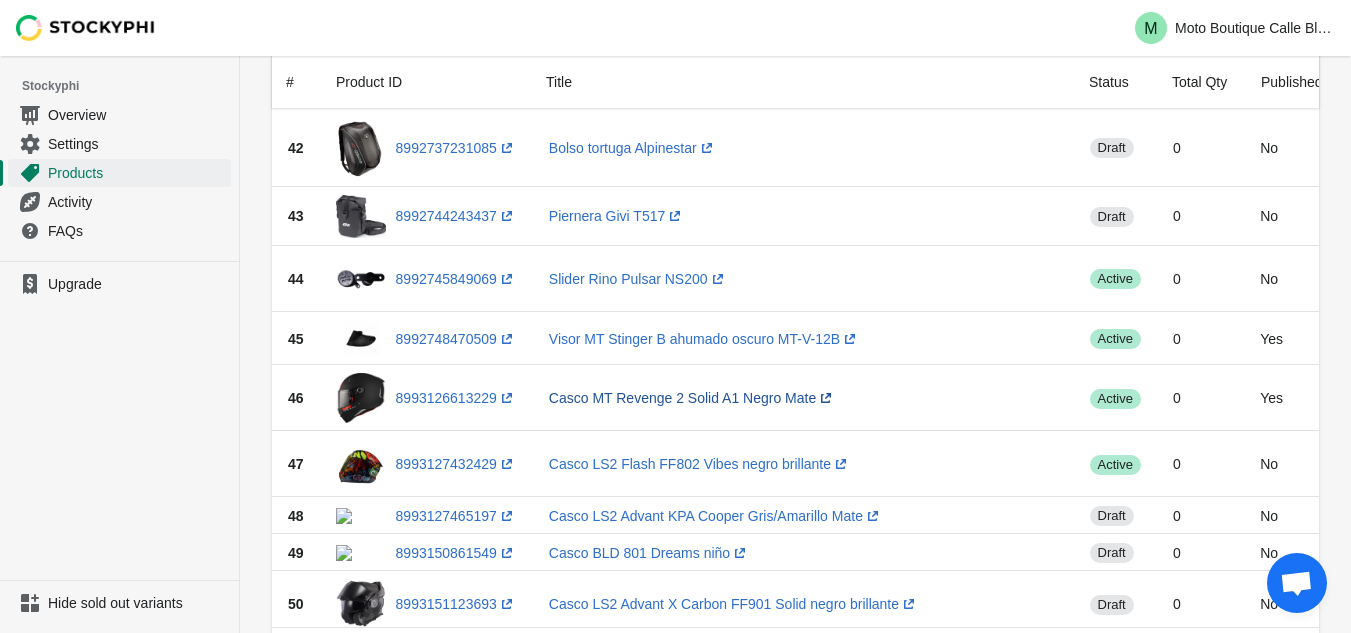 scroll, scrollTop: 3073, scrollLeft: 0, axis: vertical 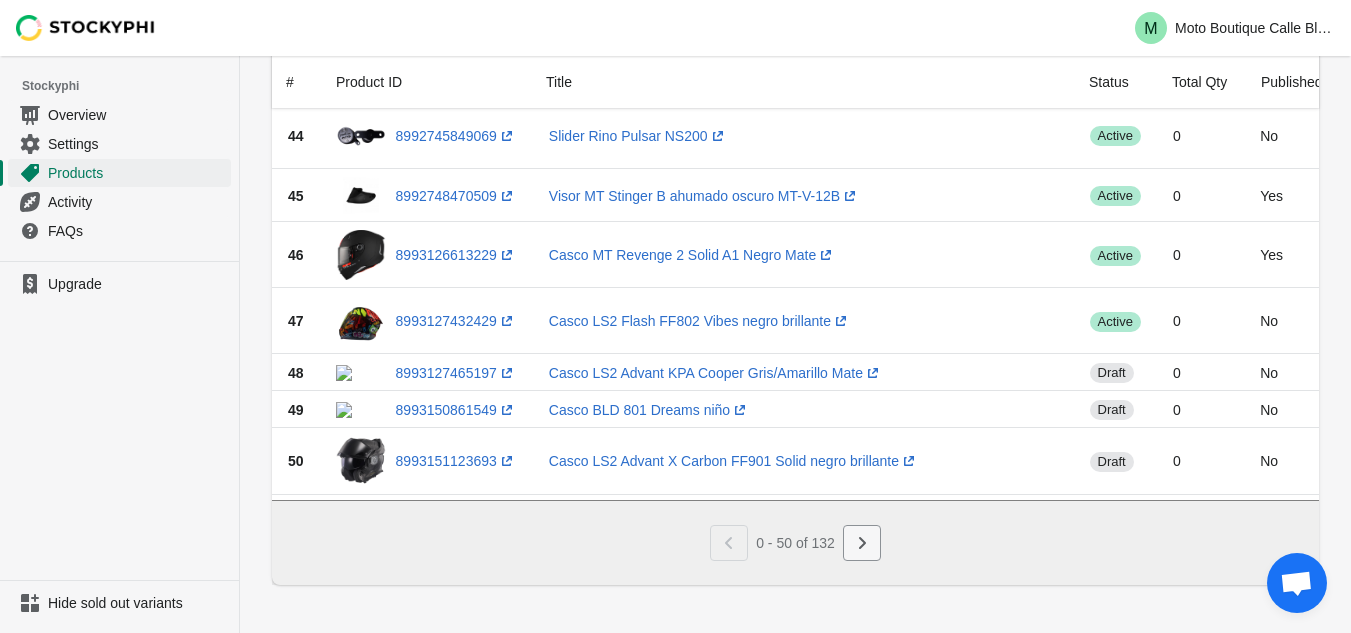 click at bounding box center [862, 543] 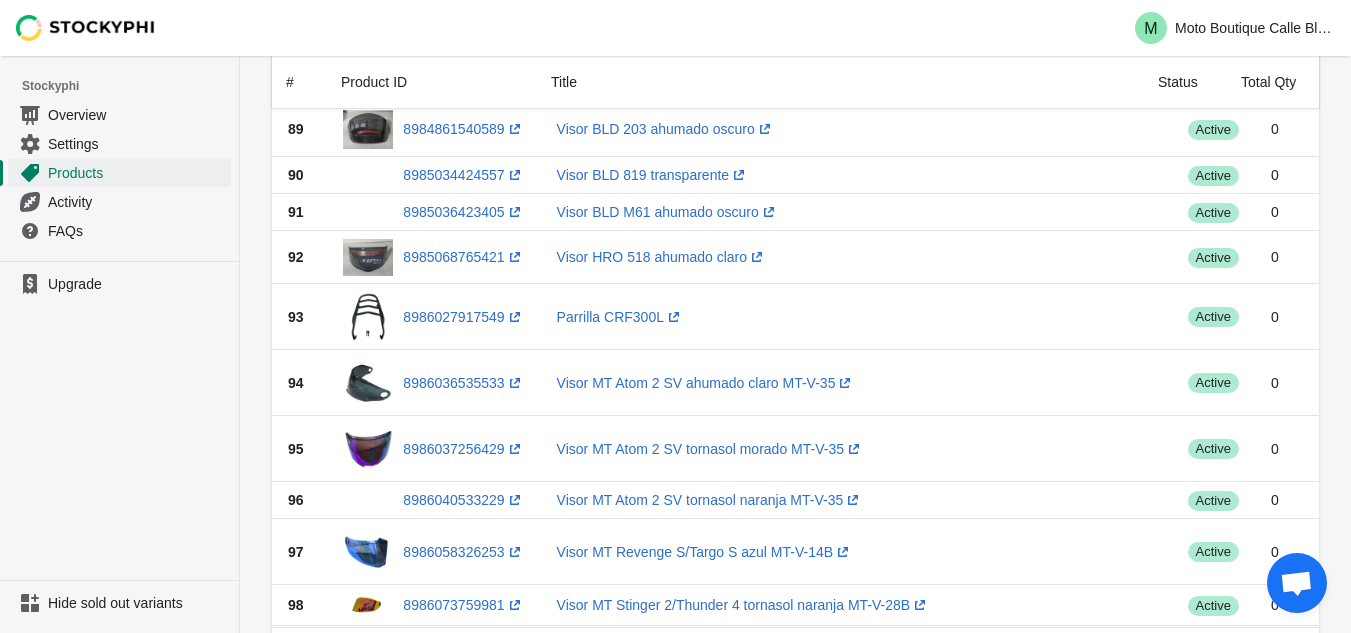 scroll, scrollTop: 2980, scrollLeft: 0, axis: vertical 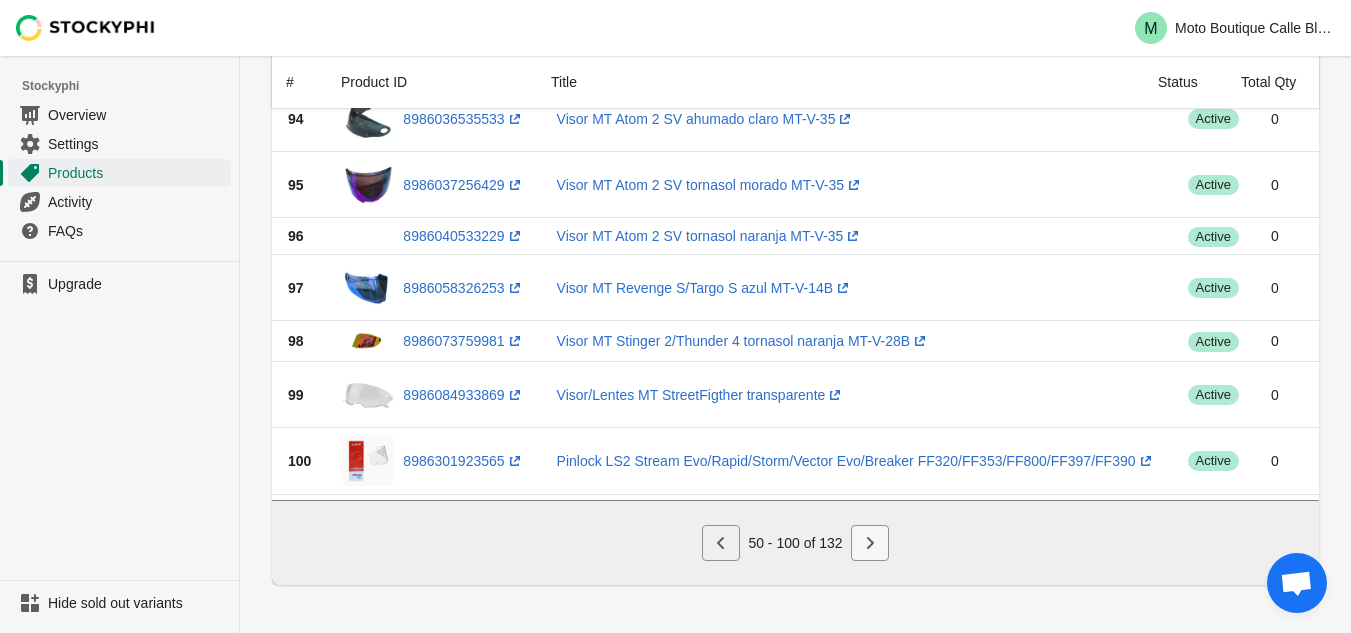 click at bounding box center [870, 543] 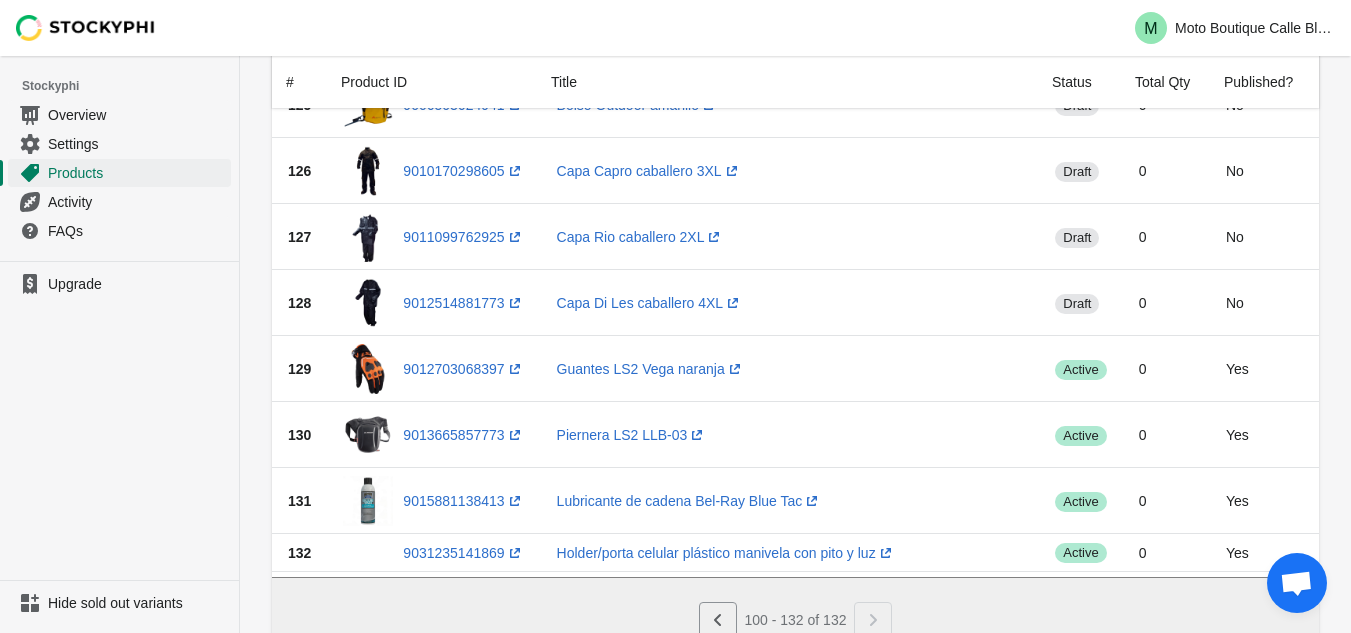 scroll, scrollTop: 1718, scrollLeft: 0, axis: vertical 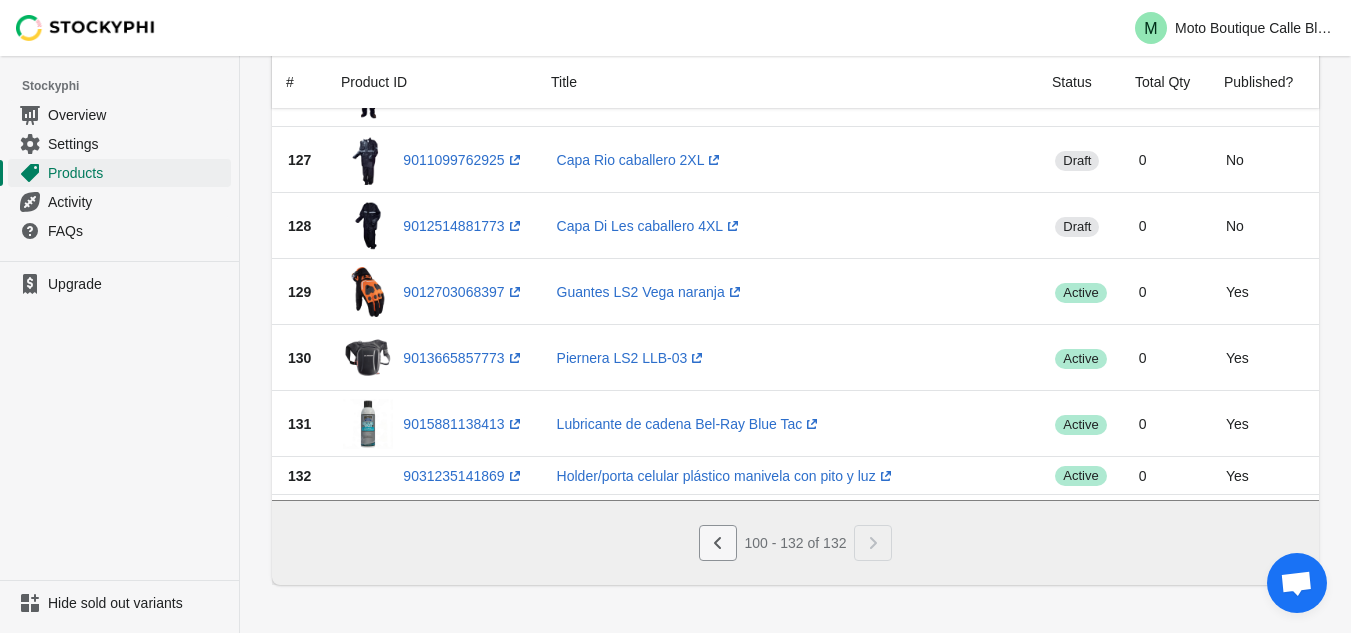 click at bounding box center (716, 543) 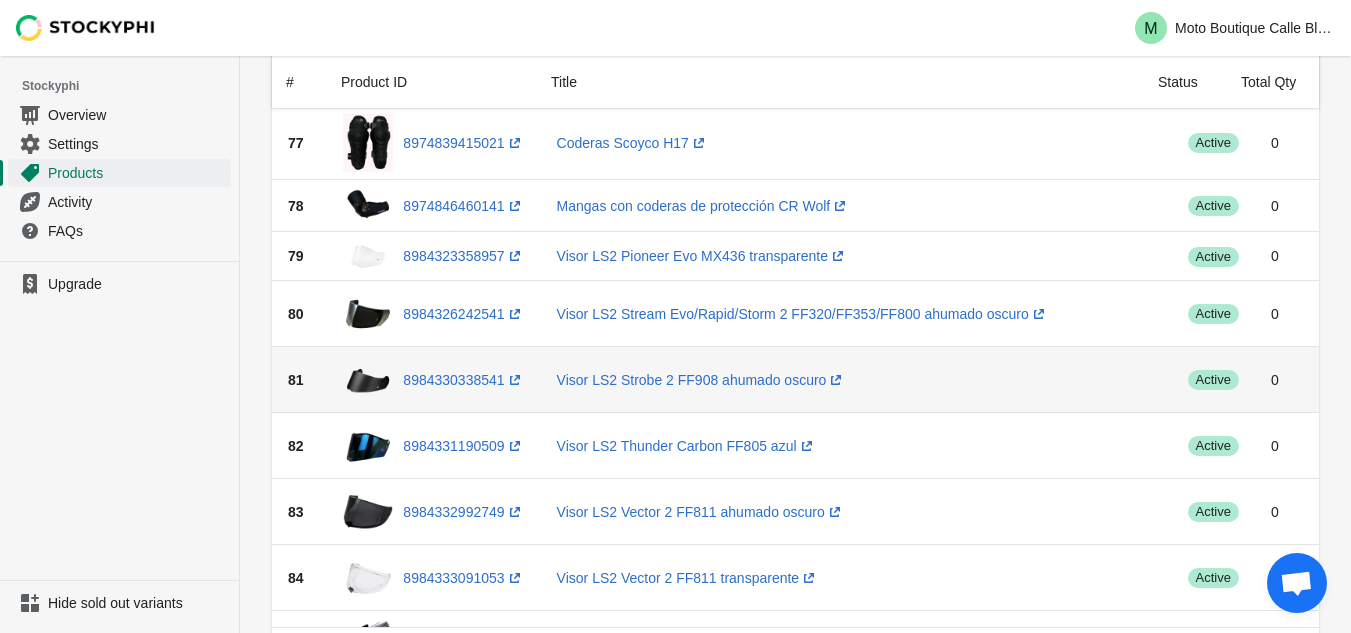 scroll, scrollTop: 1950, scrollLeft: 0, axis: vertical 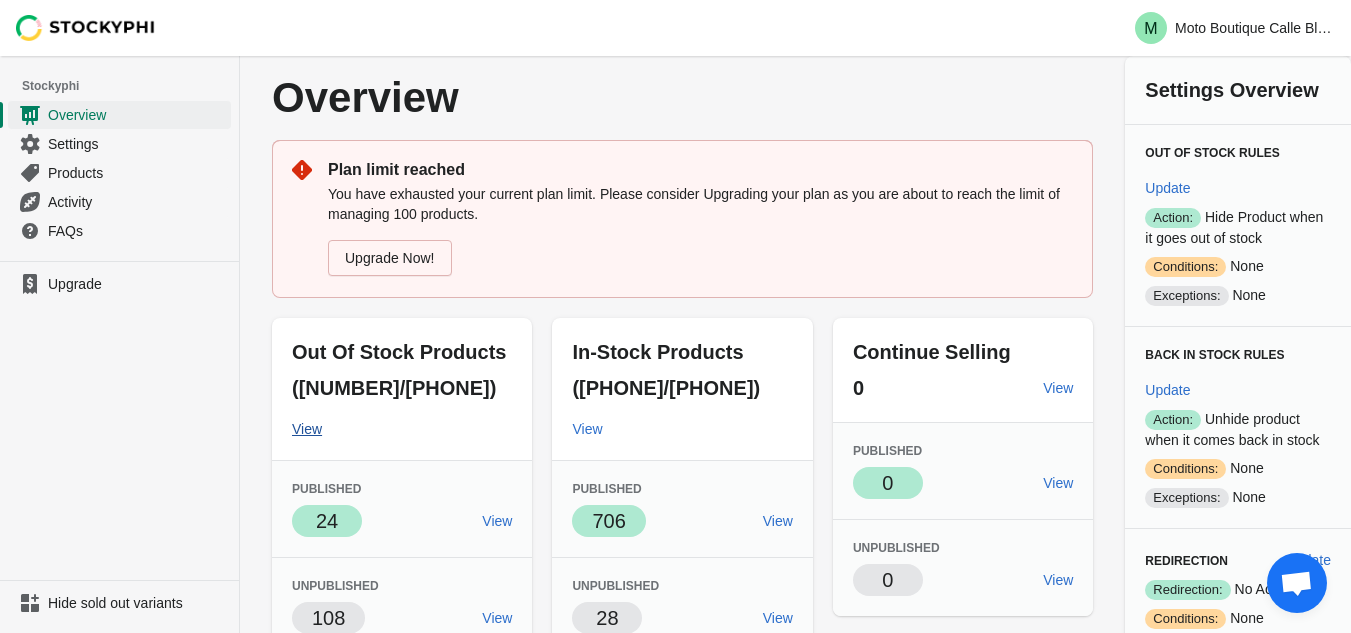 click on "View" at bounding box center [307, 429] 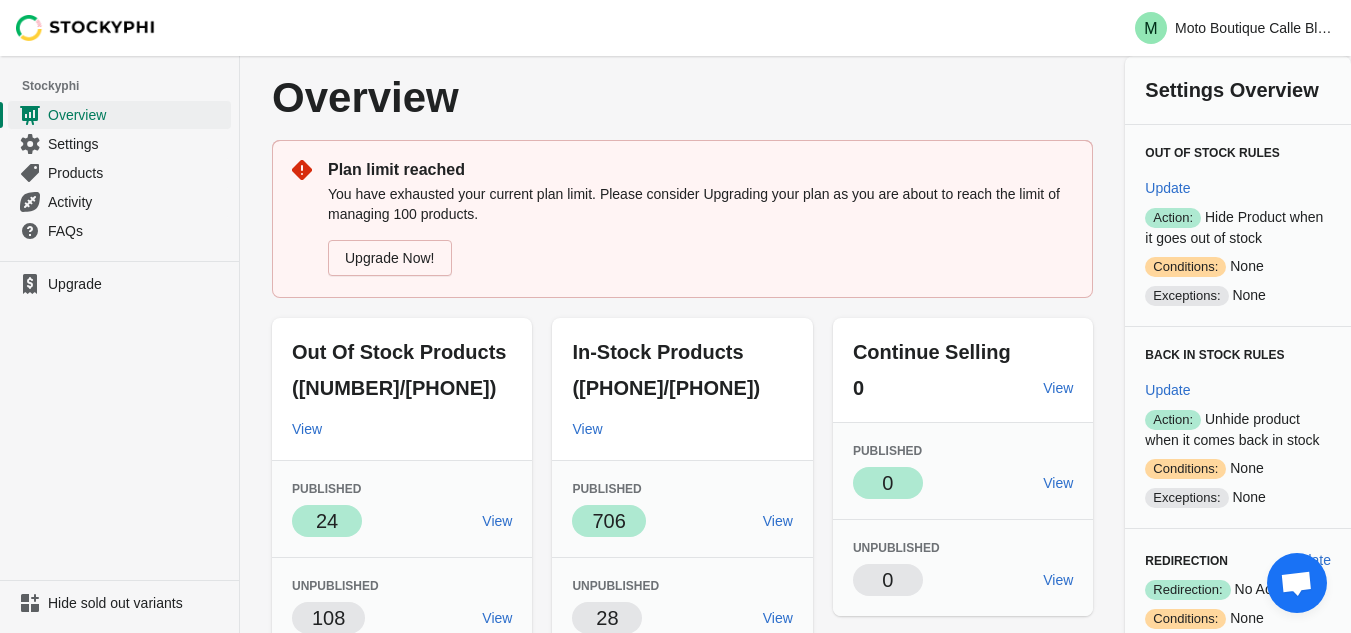 scroll, scrollTop: 94, scrollLeft: 0, axis: vertical 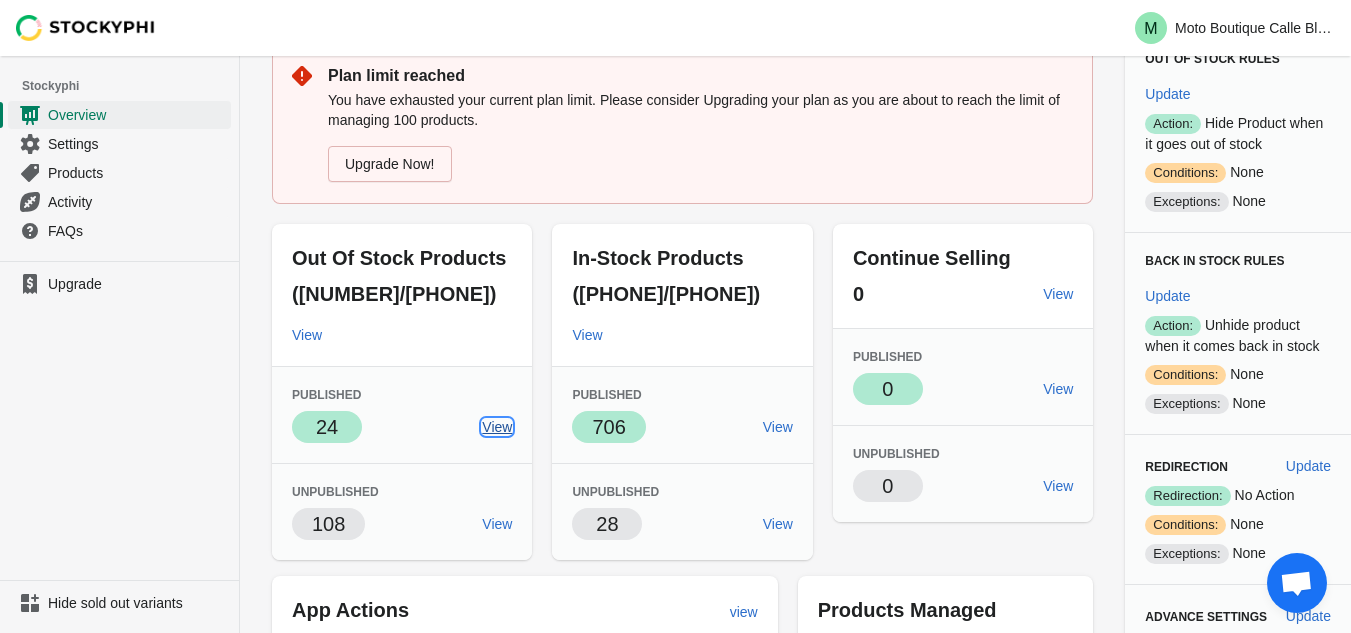 click on "View" at bounding box center (497, 427) 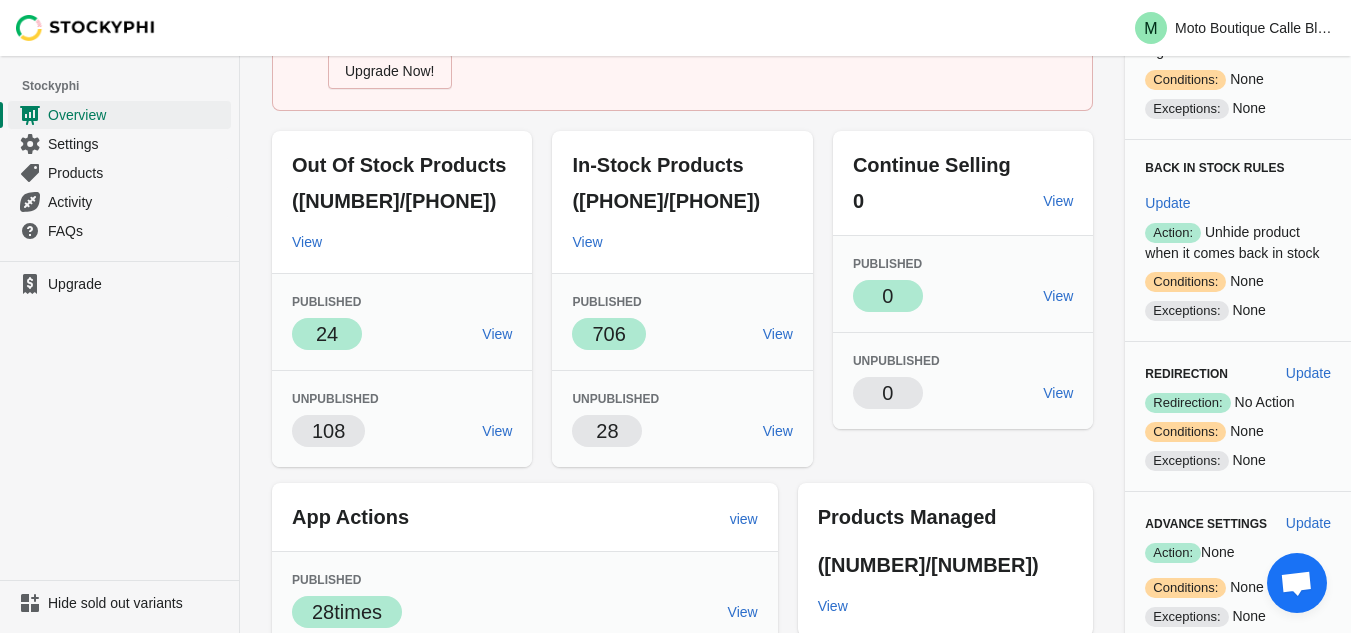 scroll, scrollTop: 188, scrollLeft: 0, axis: vertical 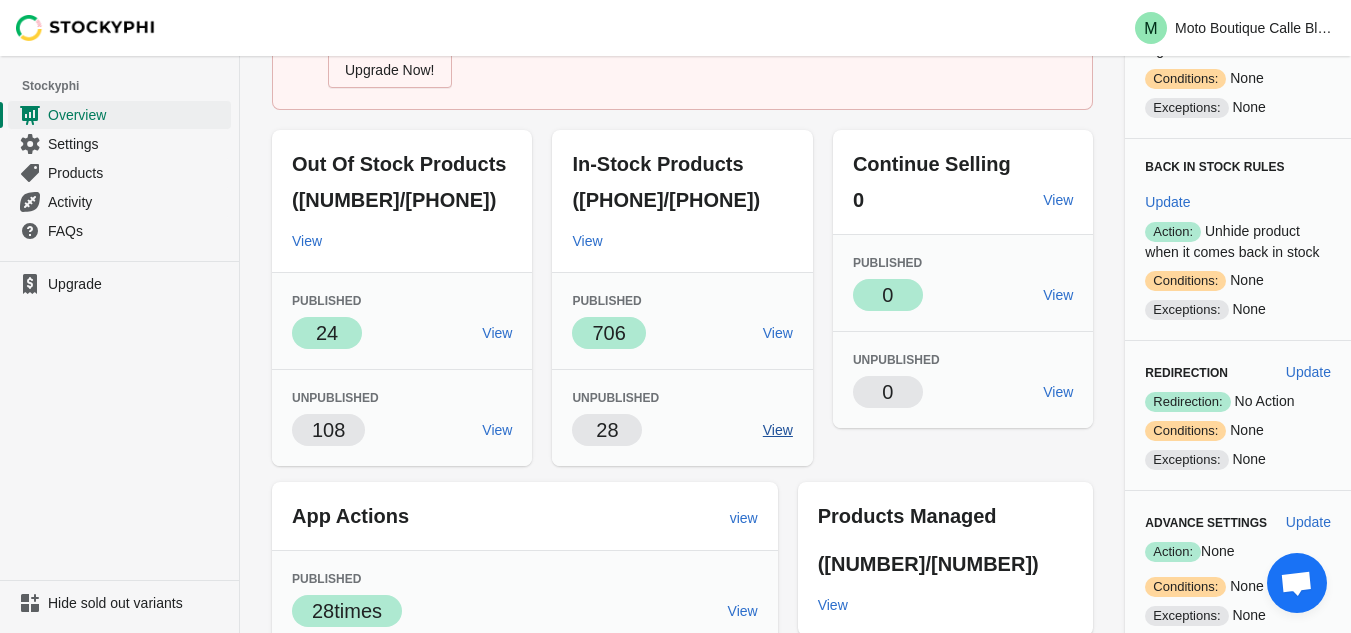 click on "View" at bounding box center (778, 430) 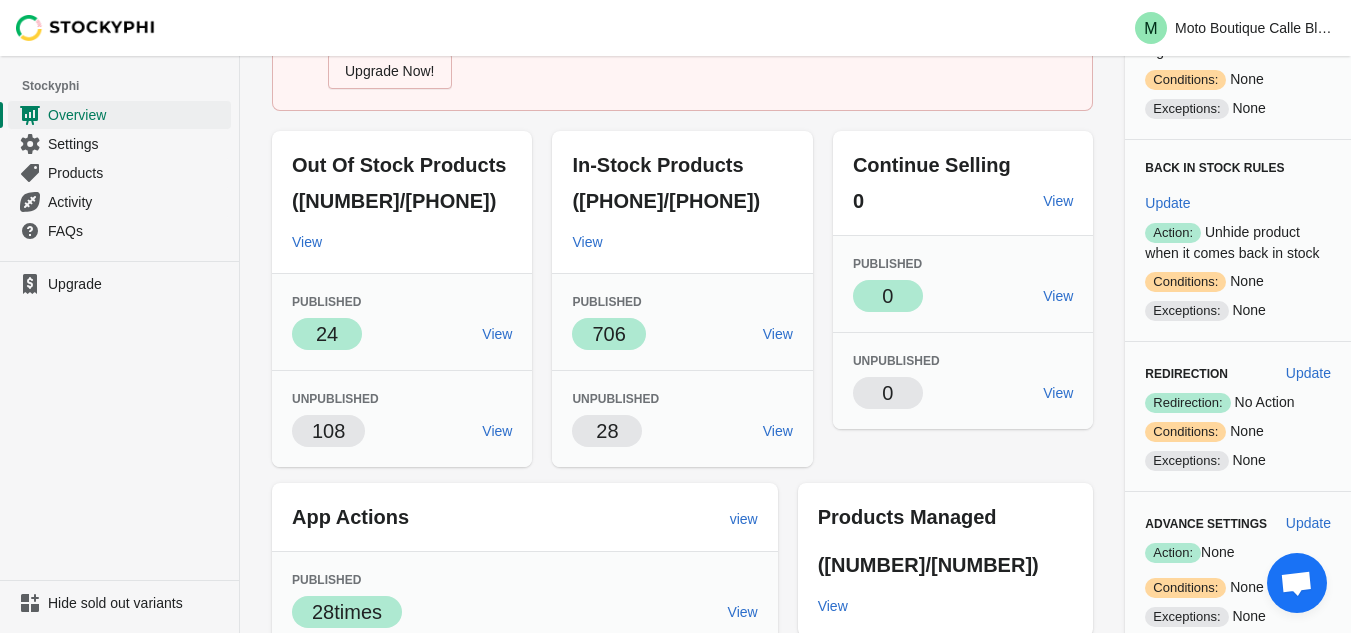scroll, scrollTop: 178, scrollLeft: 0, axis: vertical 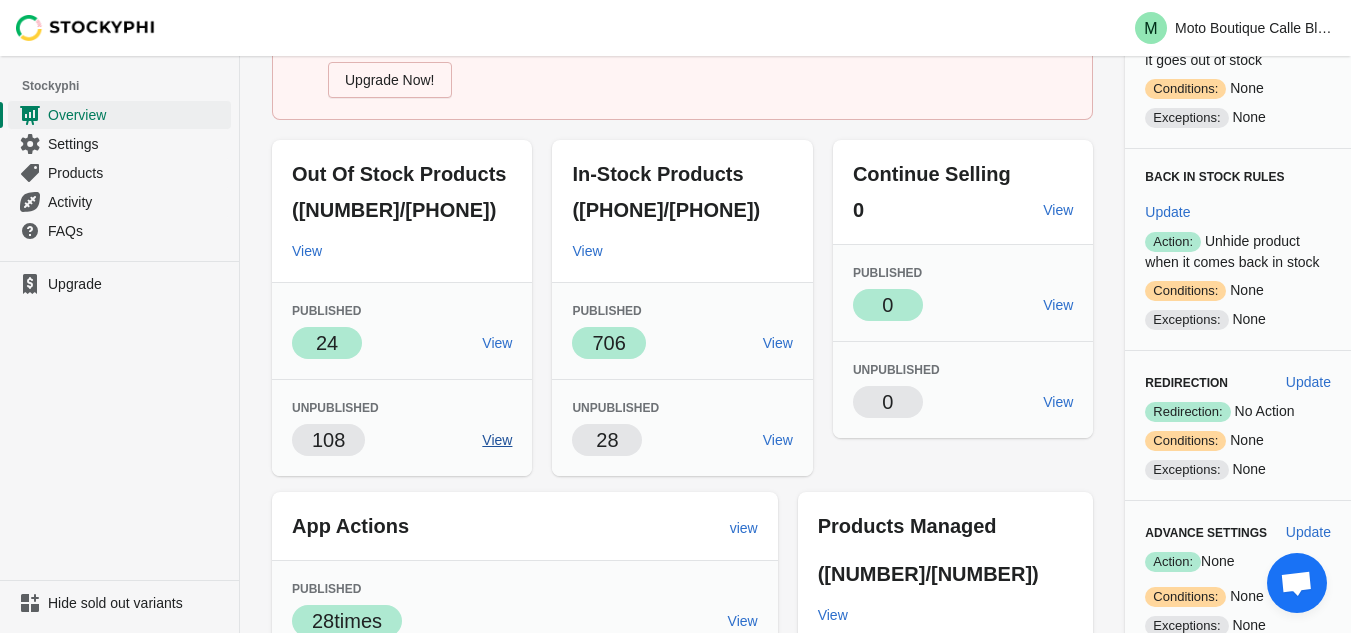 click on "View" at bounding box center [497, 440] 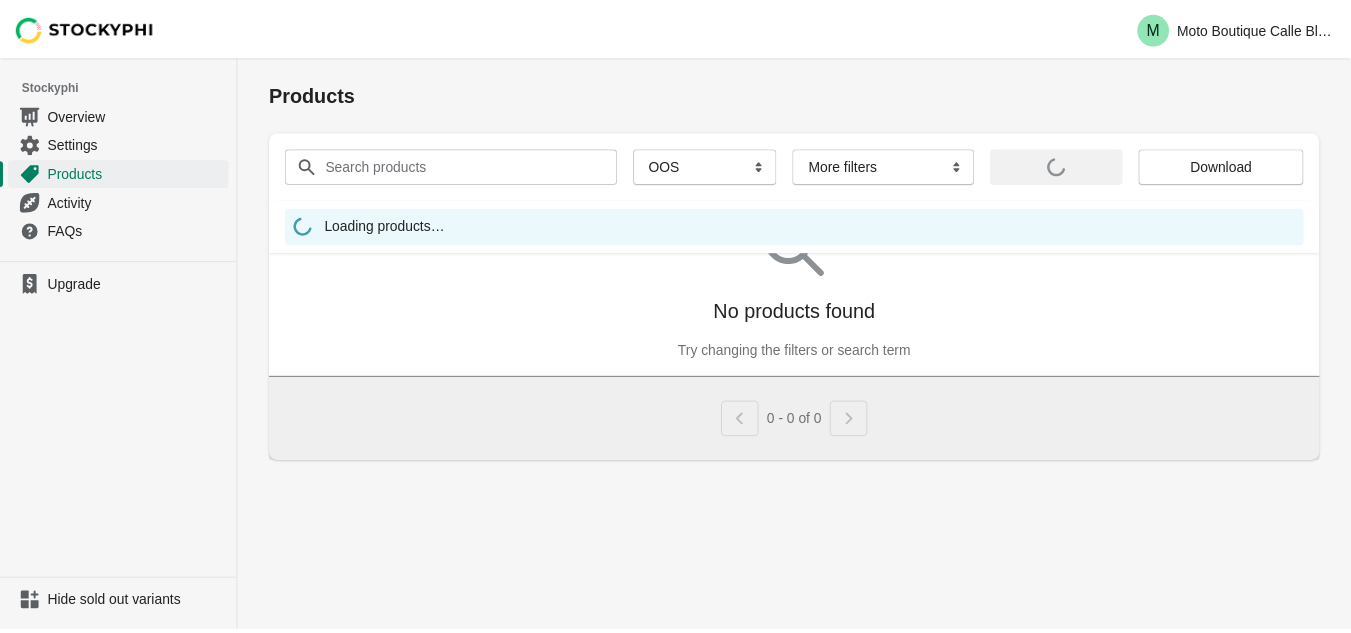 scroll, scrollTop: 0, scrollLeft: 0, axis: both 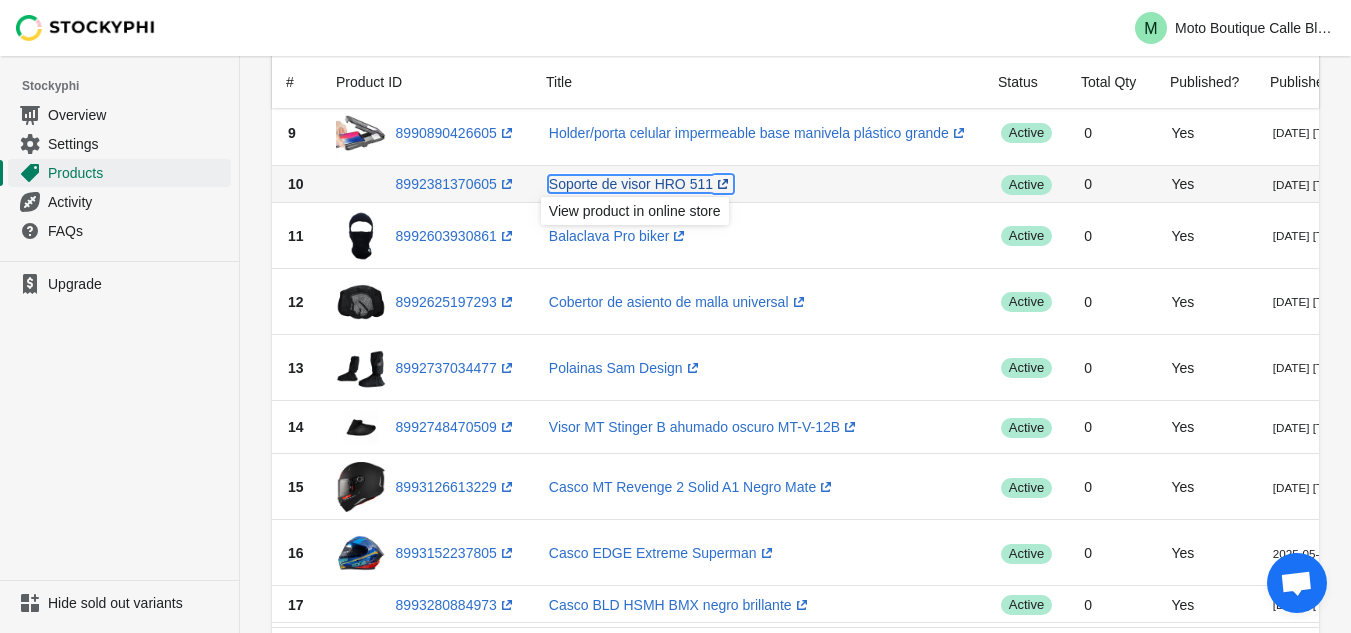 click on "Soporte de visor HRO 511 (opens a new window)" at bounding box center (641, 184) 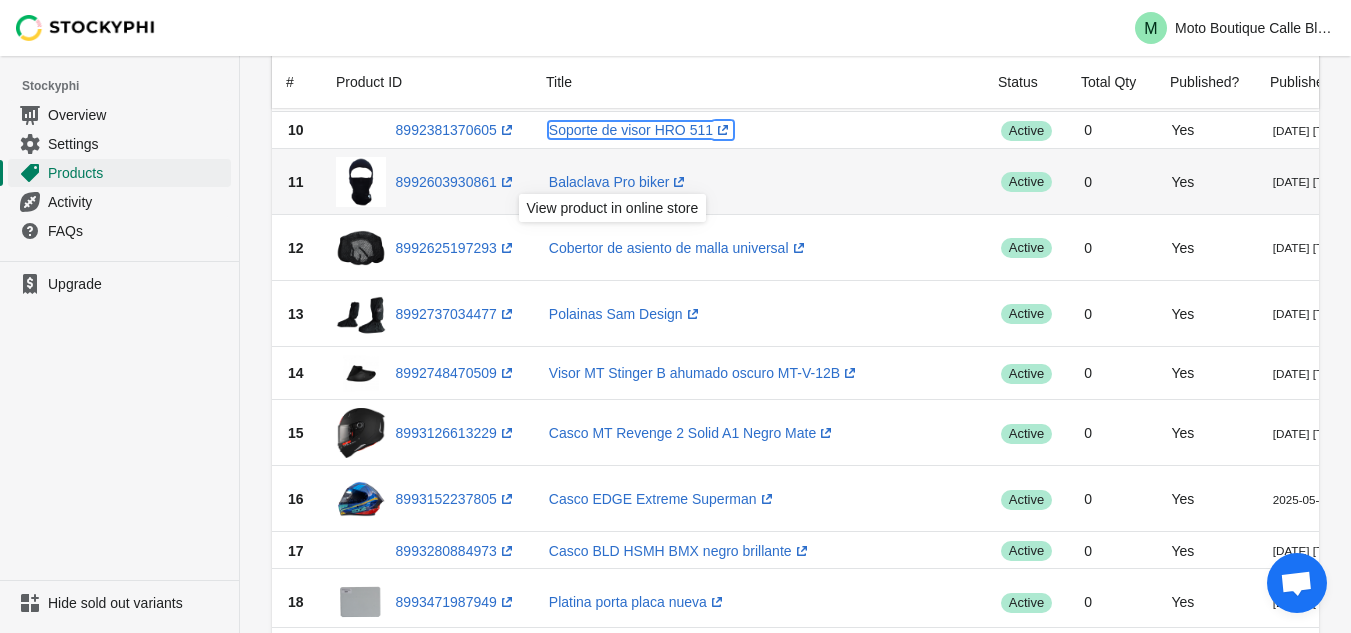 scroll, scrollTop: 780, scrollLeft: 0, axis: vertical 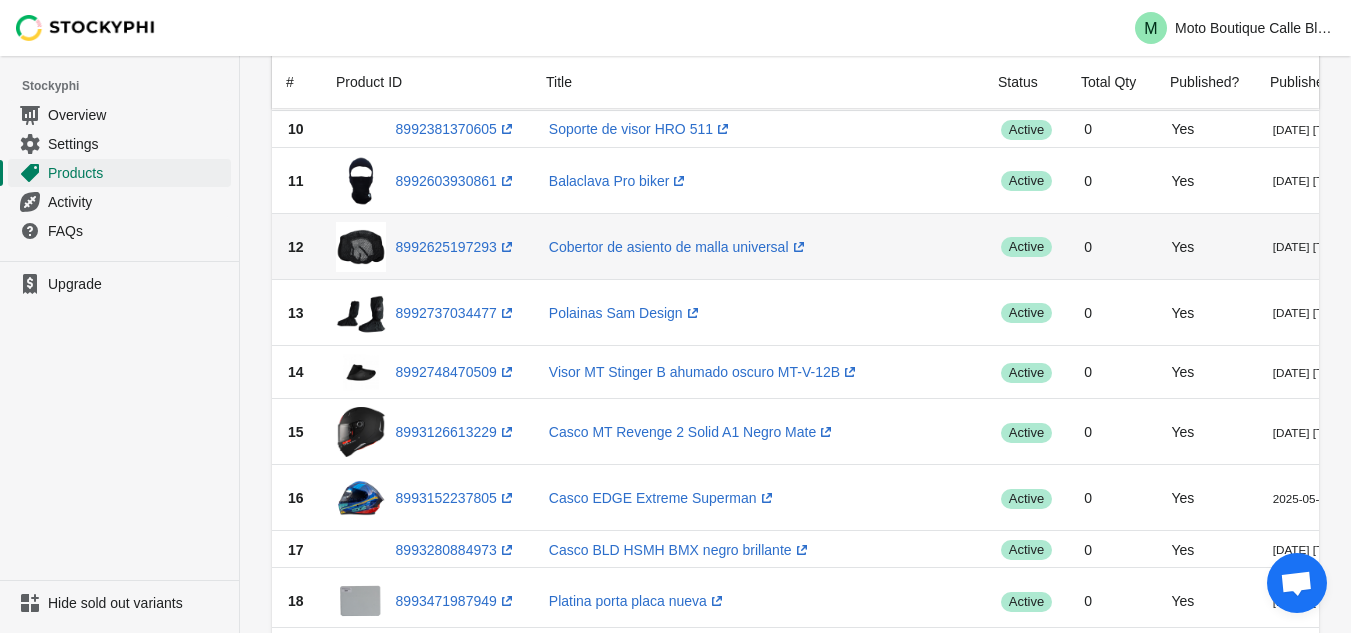 click on "Cobertor de asiento de malla universal (opens a new window)" at bounding box center (759, 247) 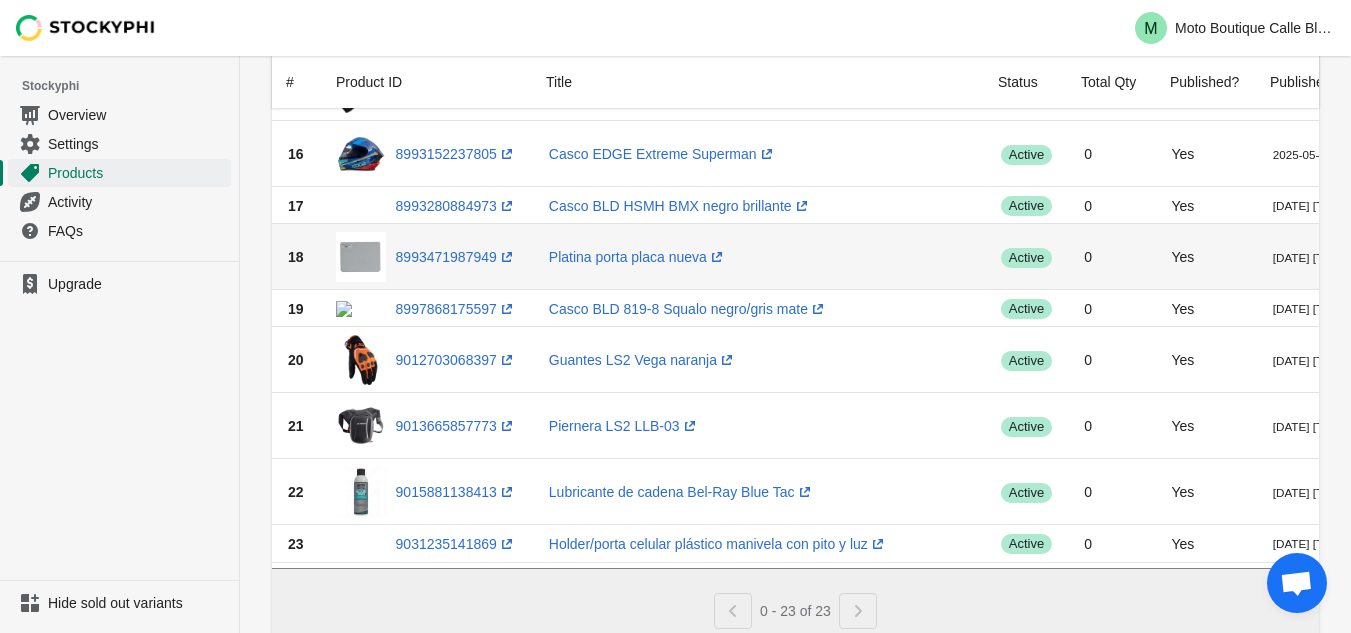 scroll, scrollTop: 1226, scrollLeft: 0, axis: vertical 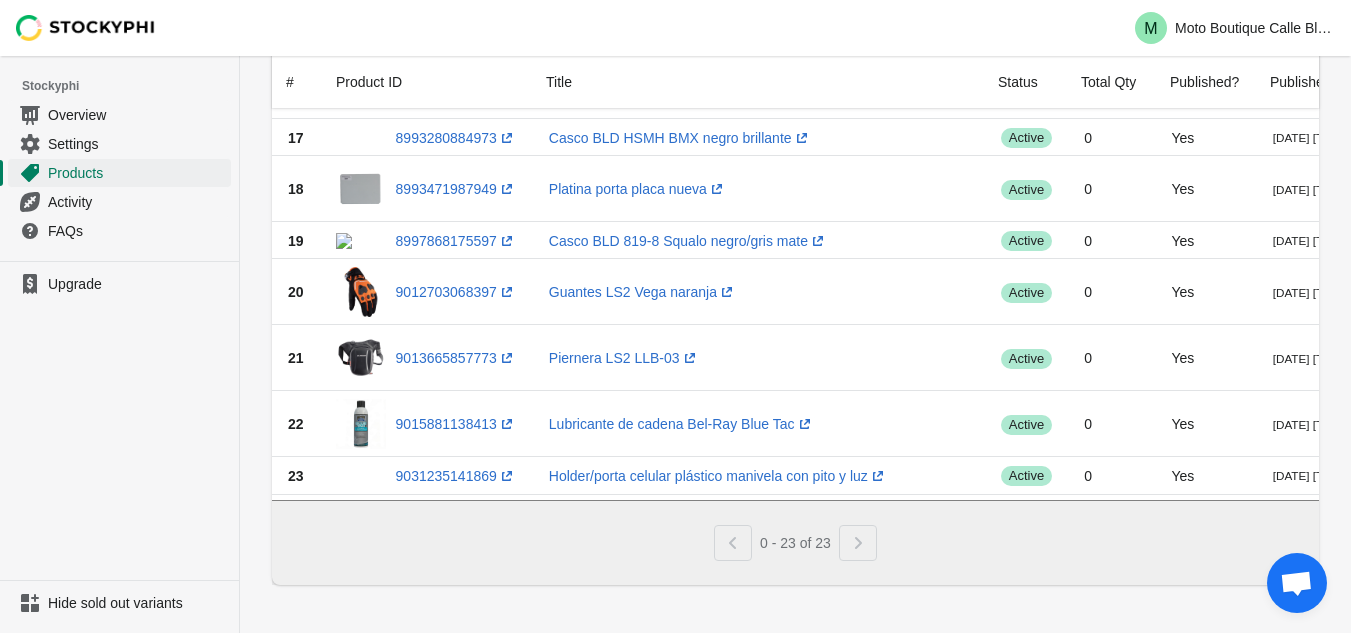 click at bounding box center [858, 543] 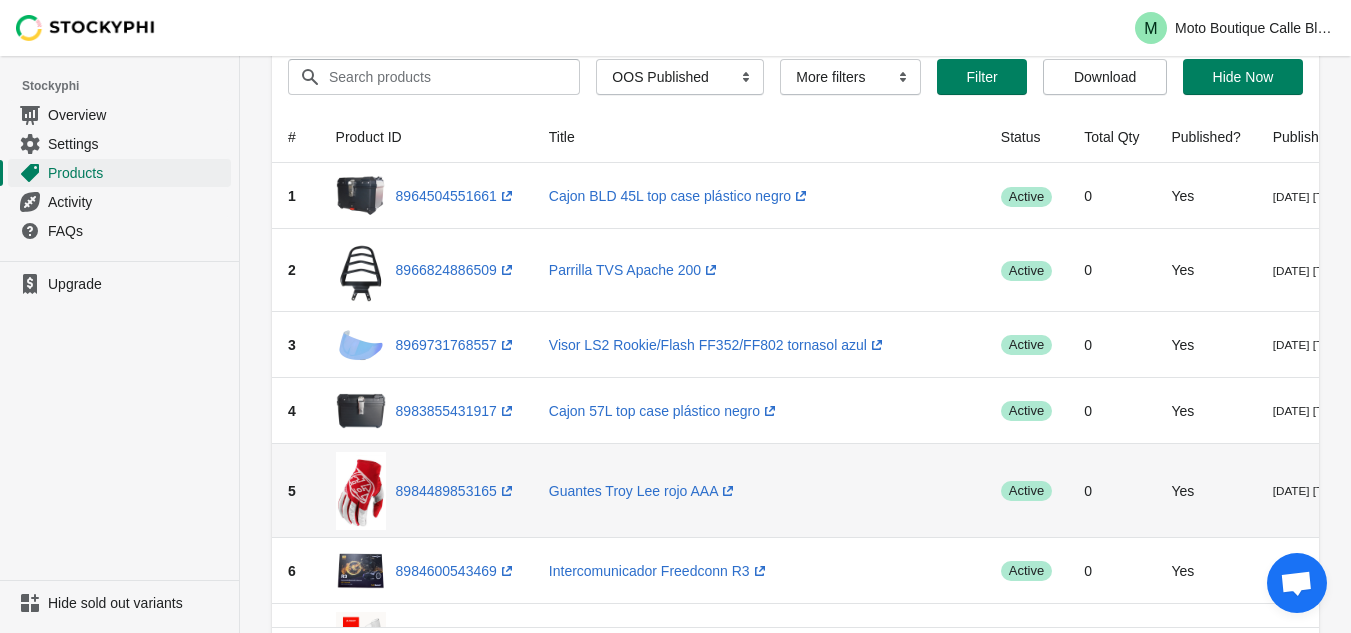 scroll, scrollTop: 90, scrollLeft: 0, axis: vertical 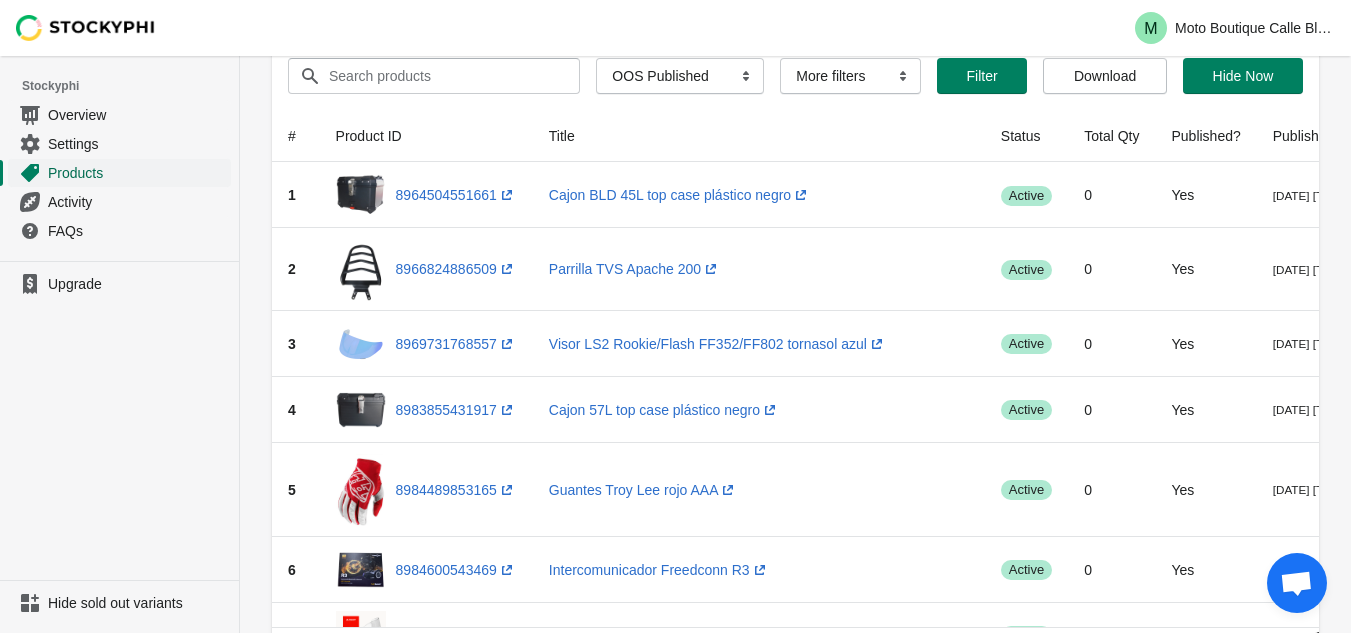click on "Products" at bounding box center [137, 173] 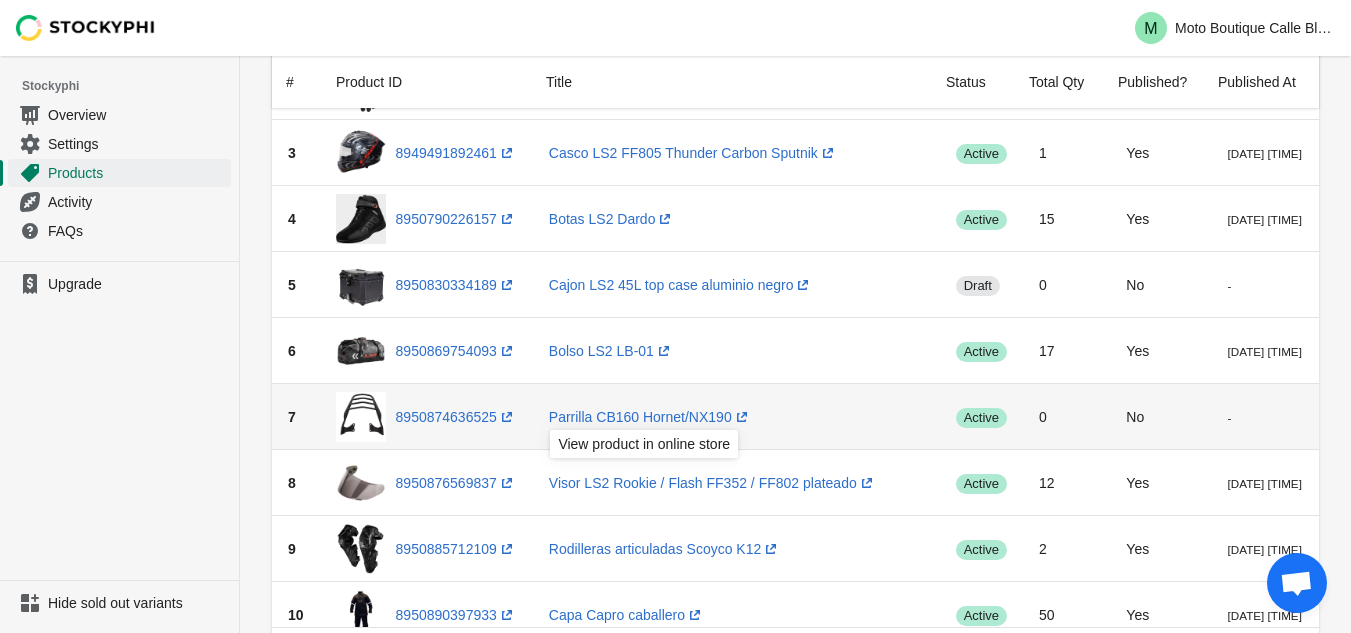 scroll, scrollTop: 0, scrollLeft: 0, axis: both 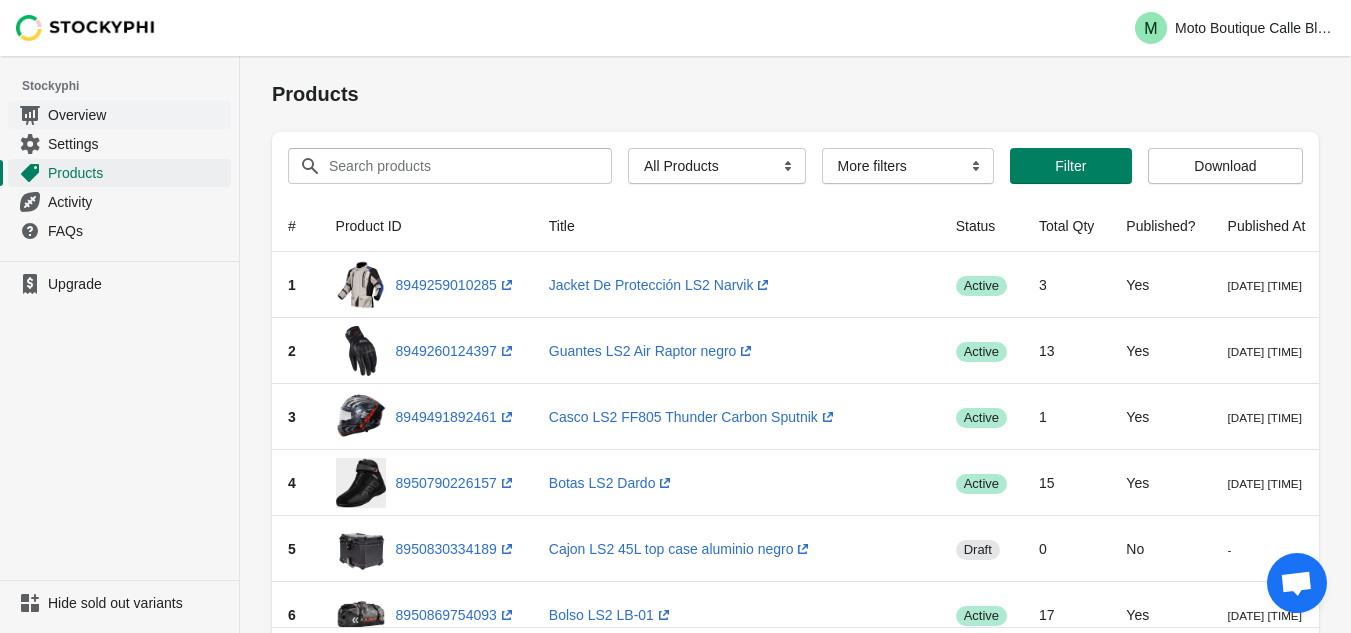 click on "Overview" at bounding box center (137, 115) 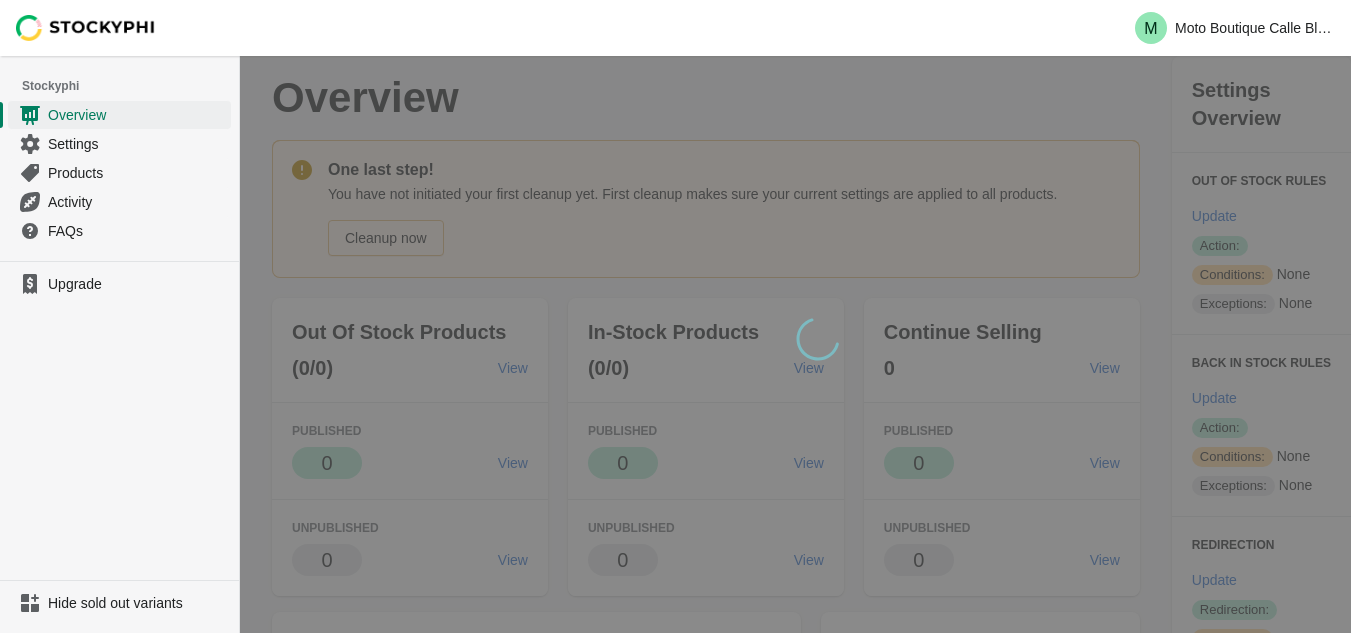 scroll, scrollTop: 0, scrollLeft: 0, axis: both 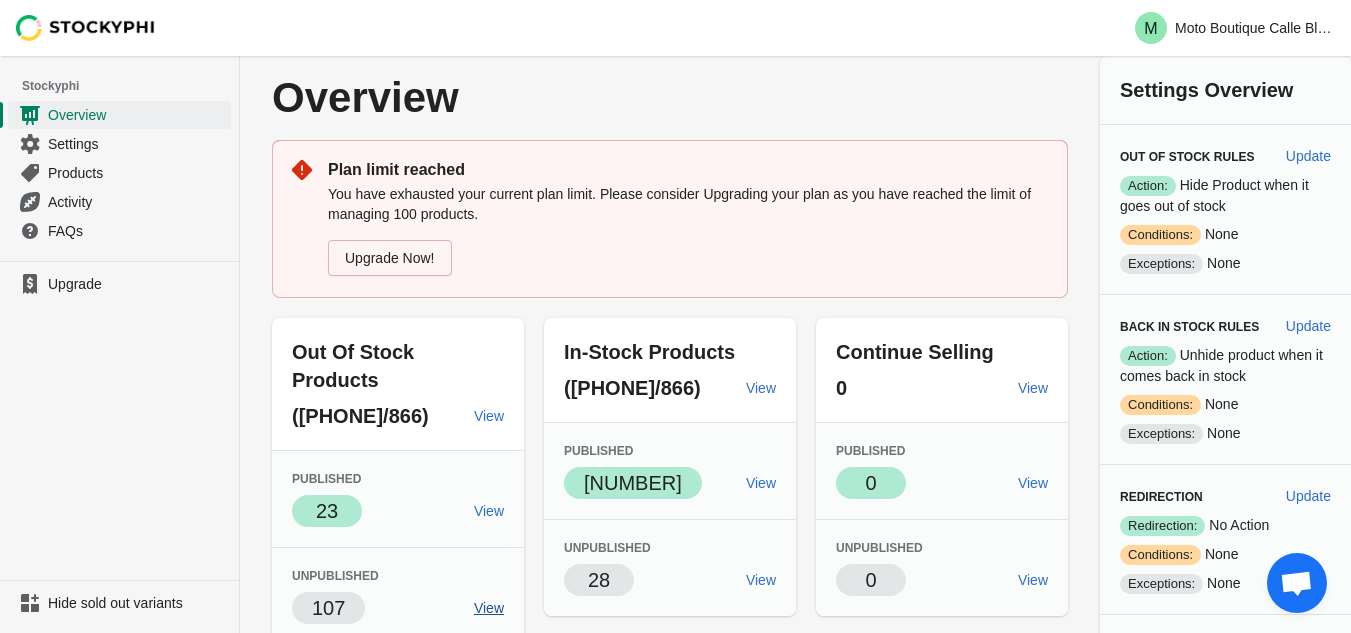 click on "View" at bounding box center [489, 608] 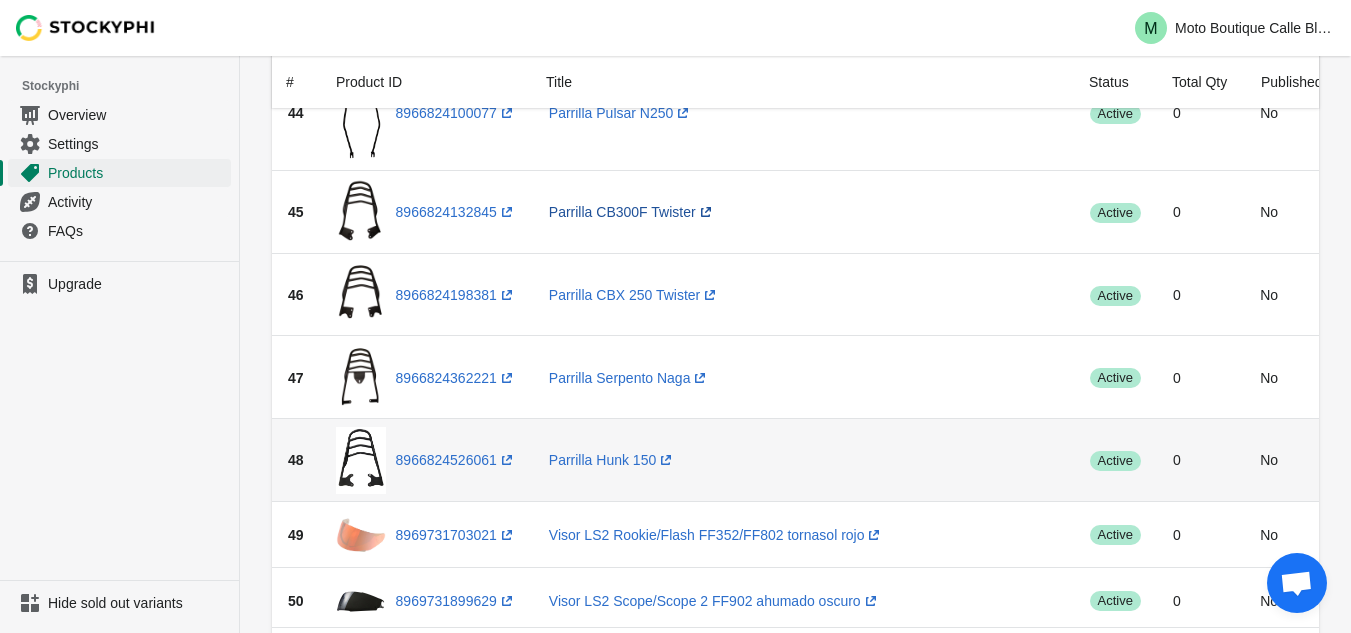 scroll, scrollTop: 3241, scrollLeft: 0, axis: vertical 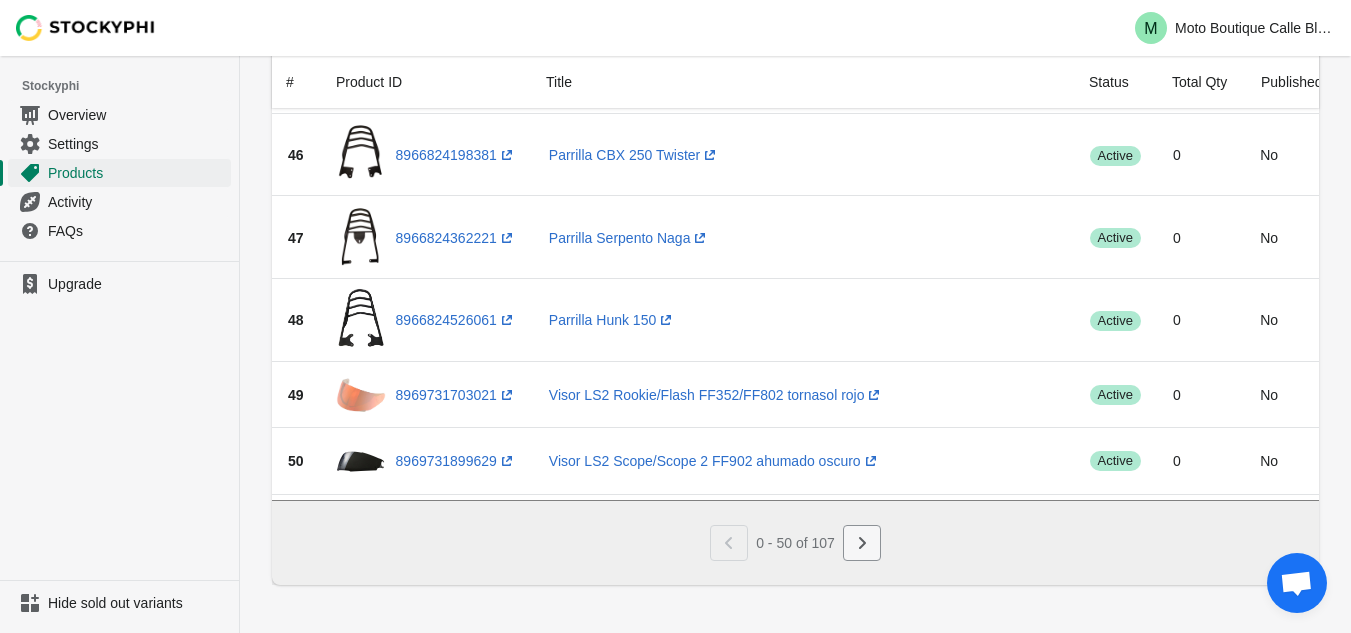 click at bounding box center [862, 543] 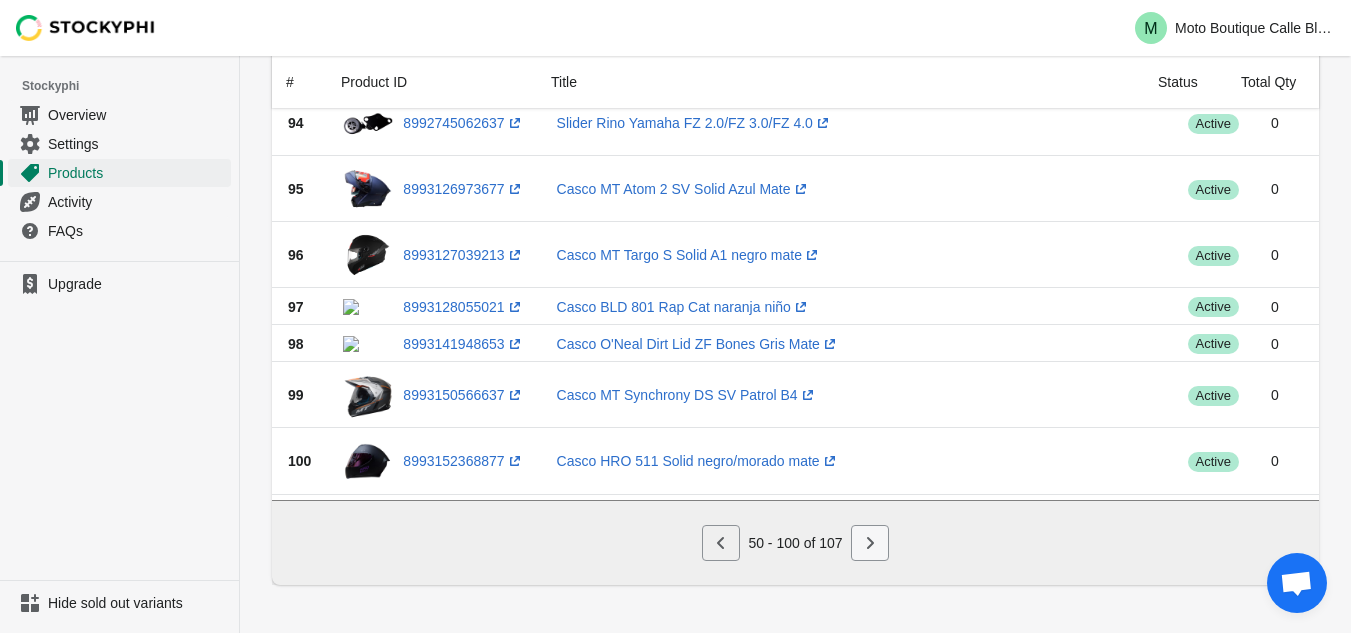 scroll, scrollTop: 2625, scrollLeft: 0, axis: vertical 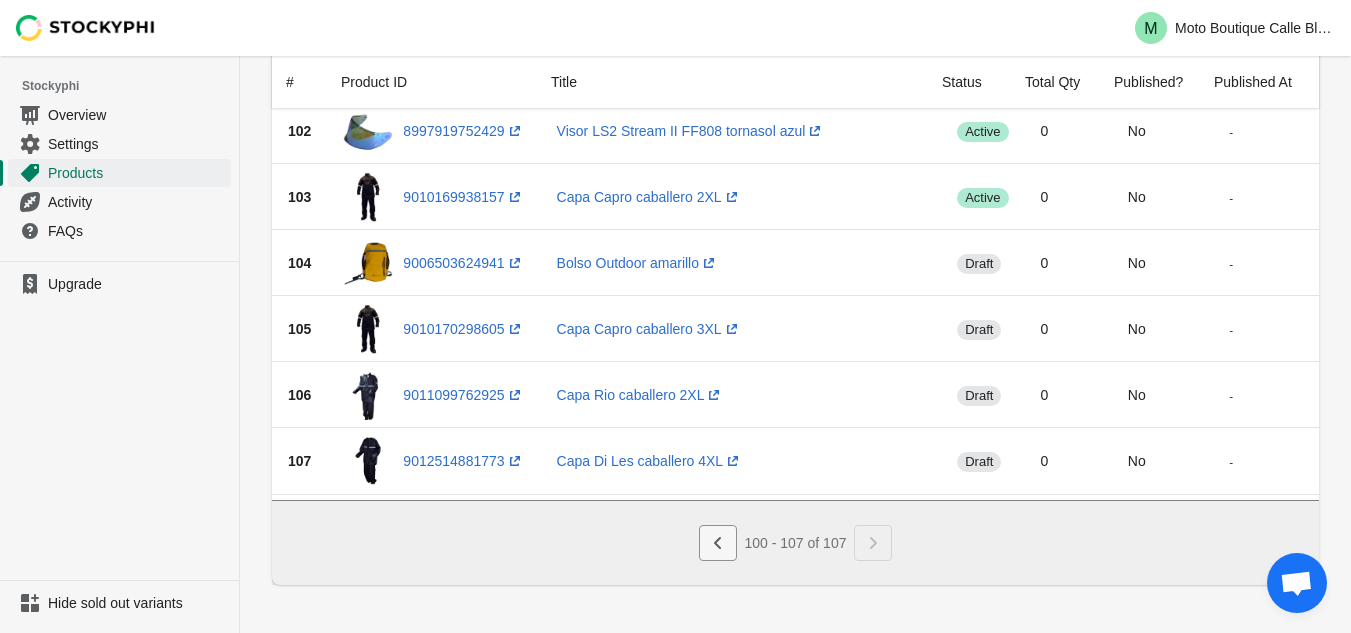 click at bounding box center (718, 543) 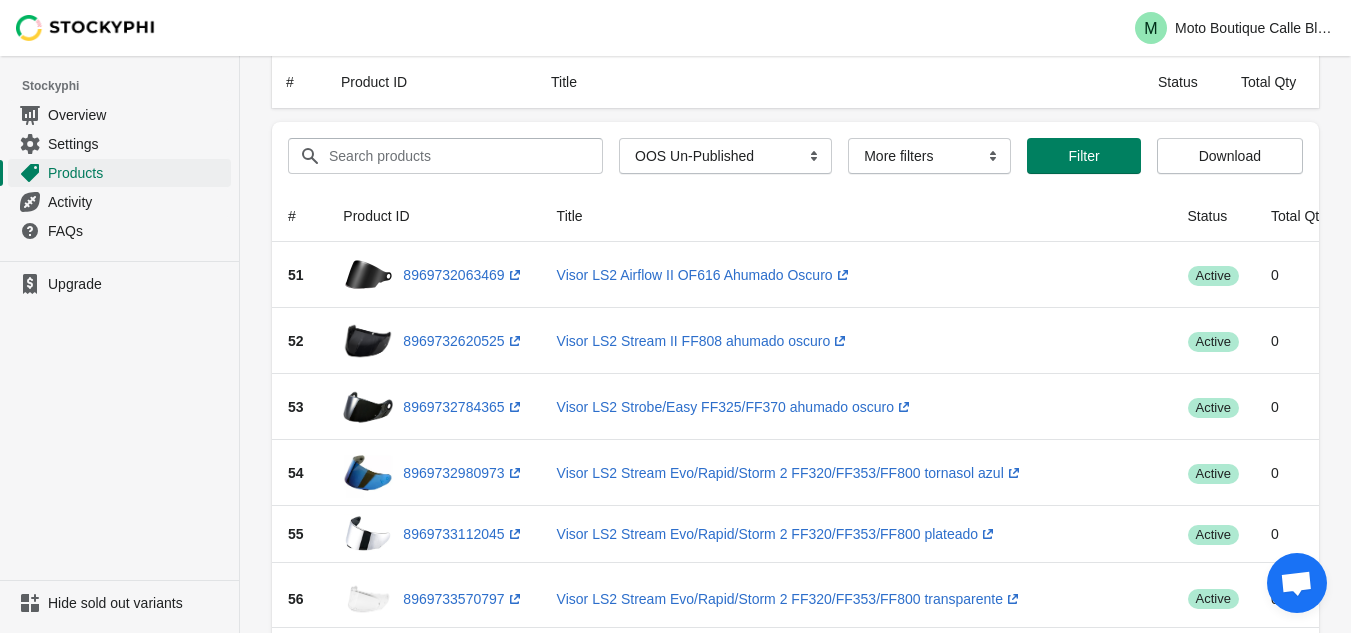 scroll, scrollTop: 0, scrollLeft: 0, axis: both 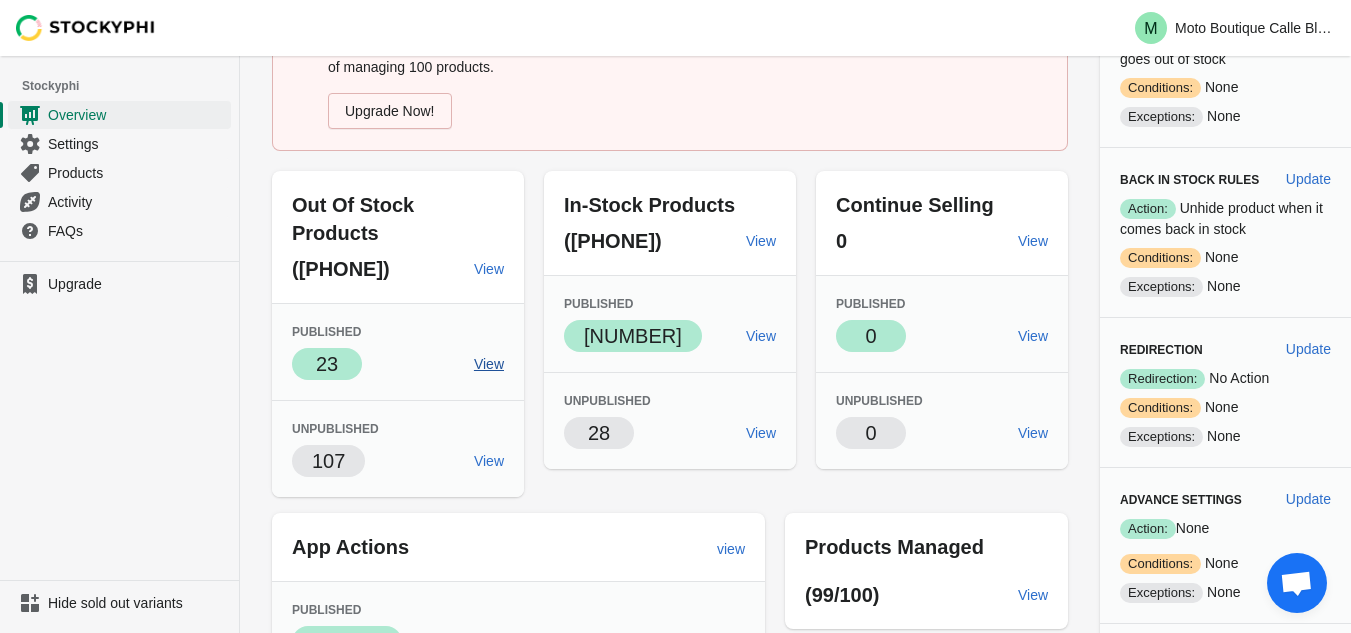 click on "View" at bounding box center [489, 364] 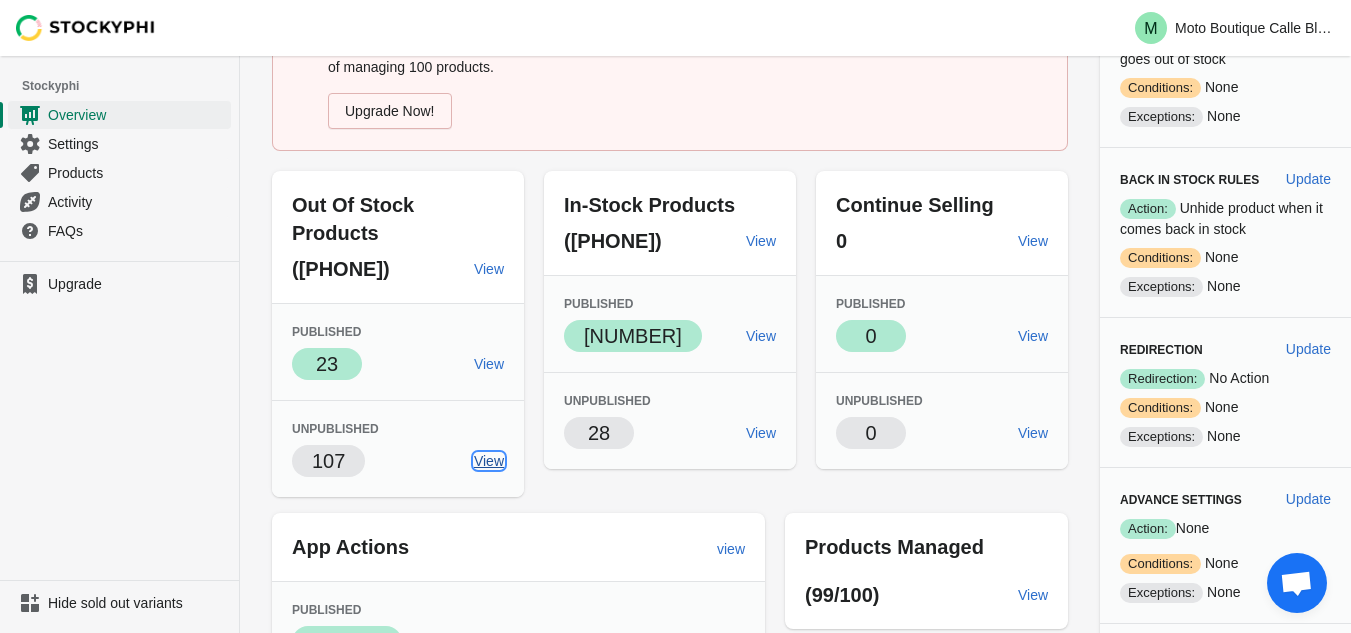 click on "View" at bounding box center [489, 461] 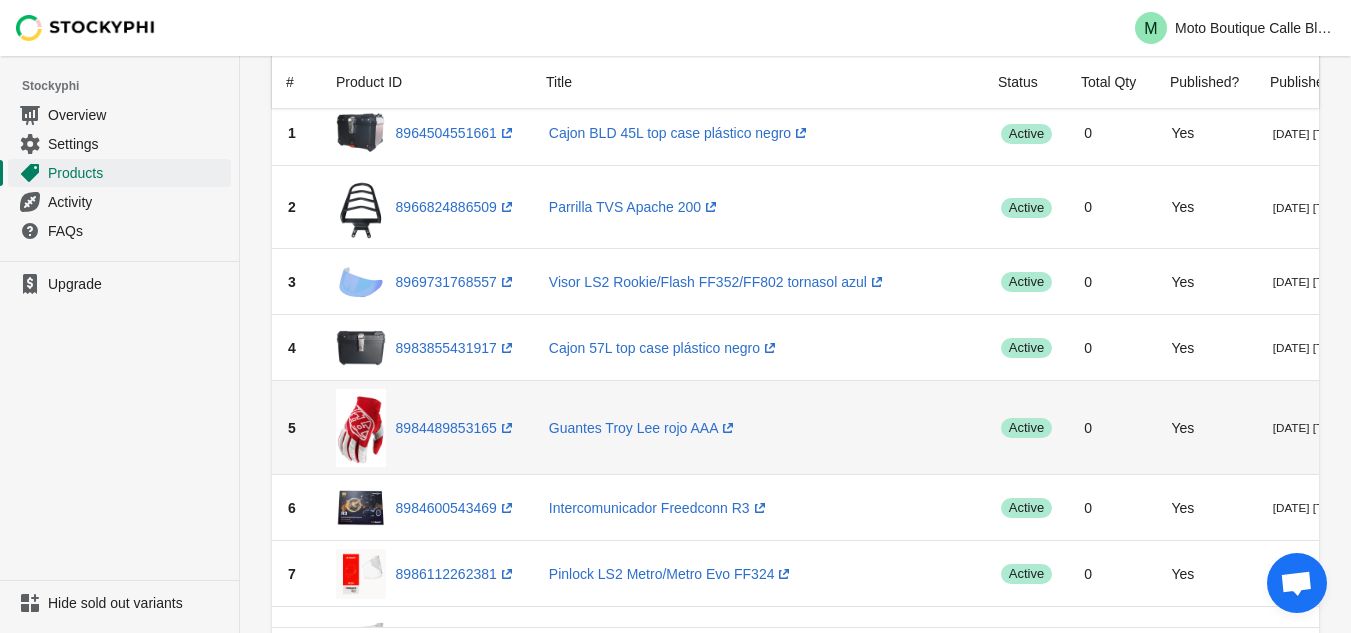 scroll, scrollTop: 179, scrollLeft: 0, axis: vertical 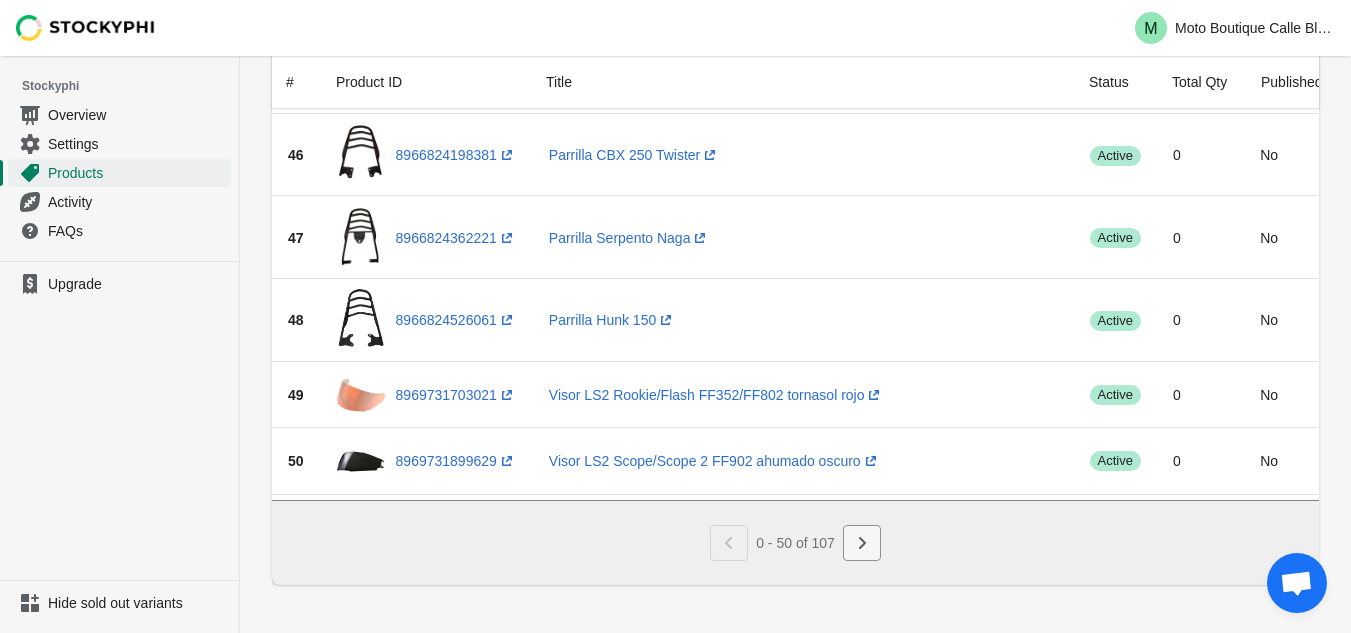 click at bounding box center (862, 543) 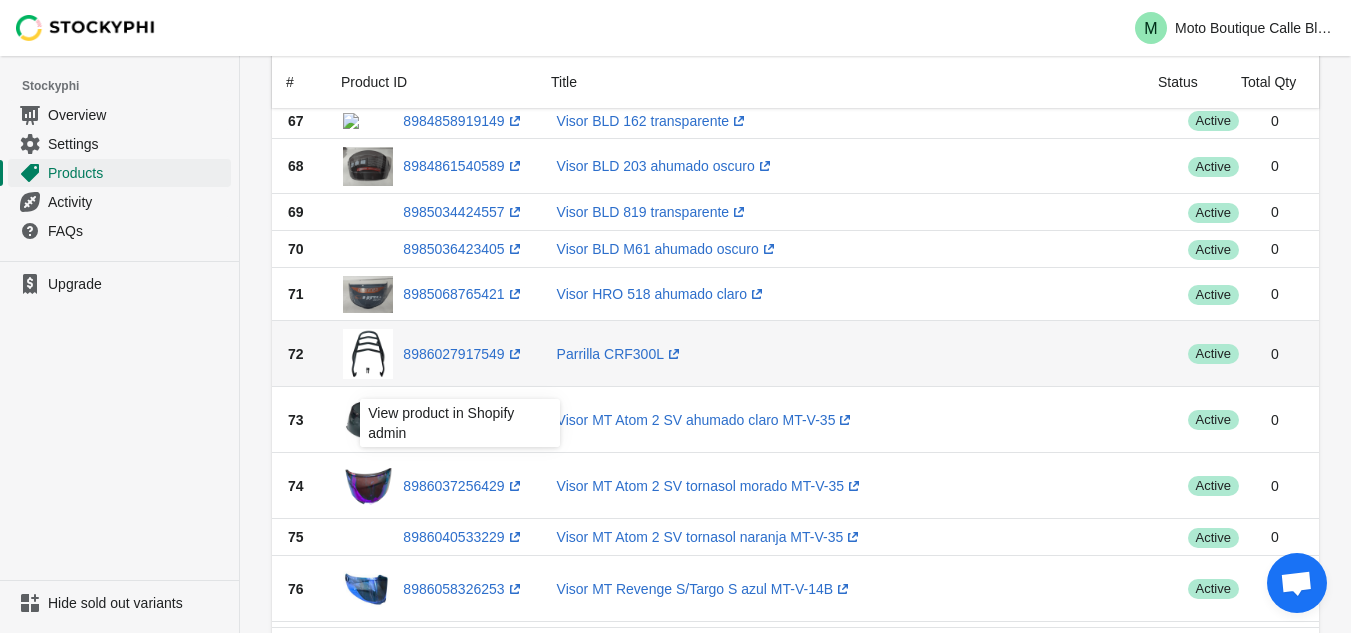 scroll, scrollTop: 1201, scrollLeft: 0, axis: vertical 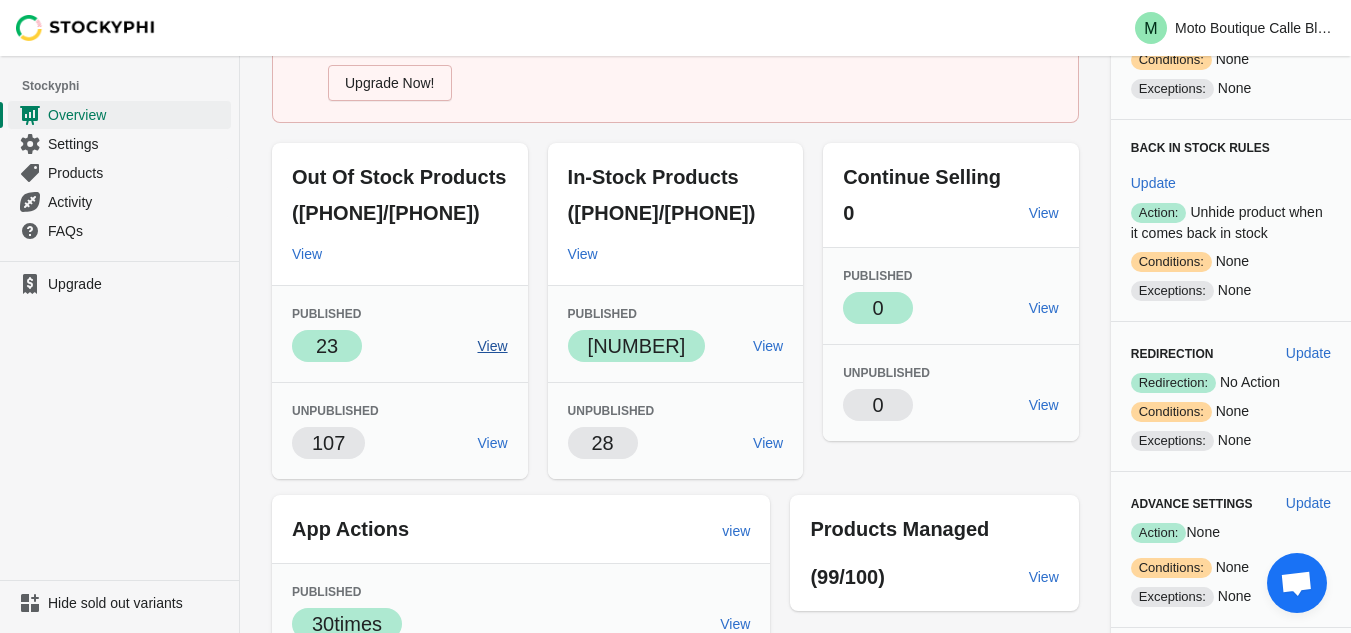 click on "View" at bounding box center [492, 346] 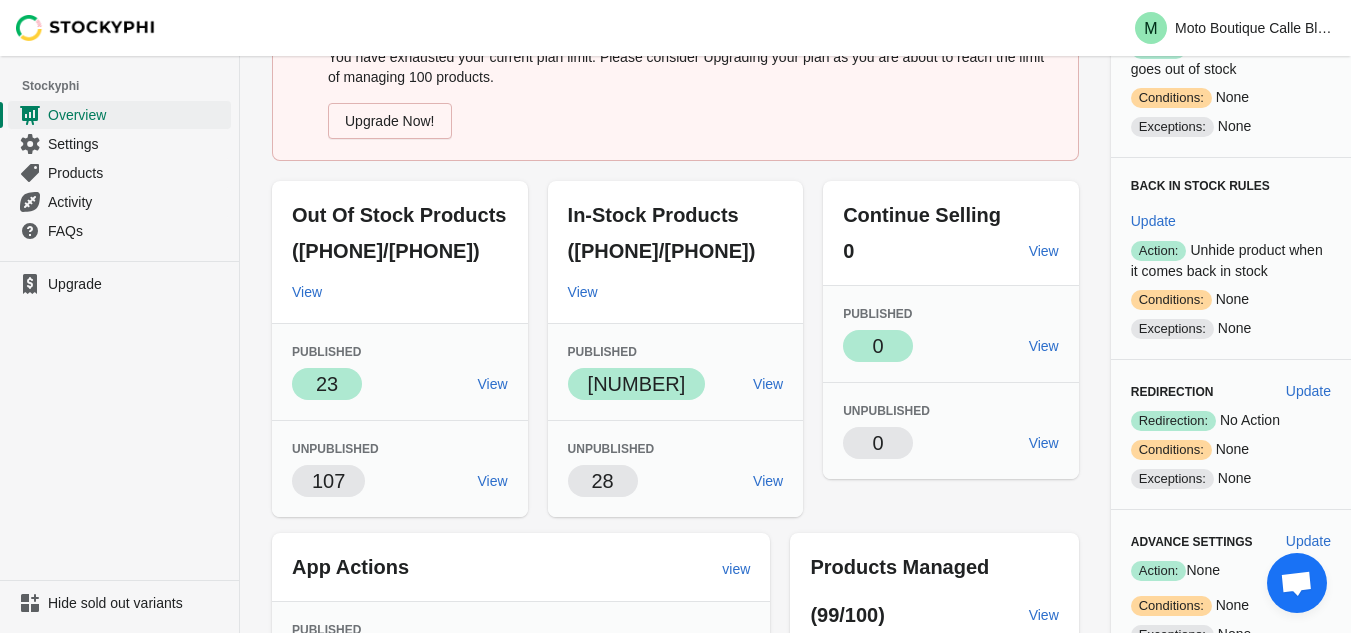 scroll, scrollTop: 138, scrollLeft: 0, axis: vertical 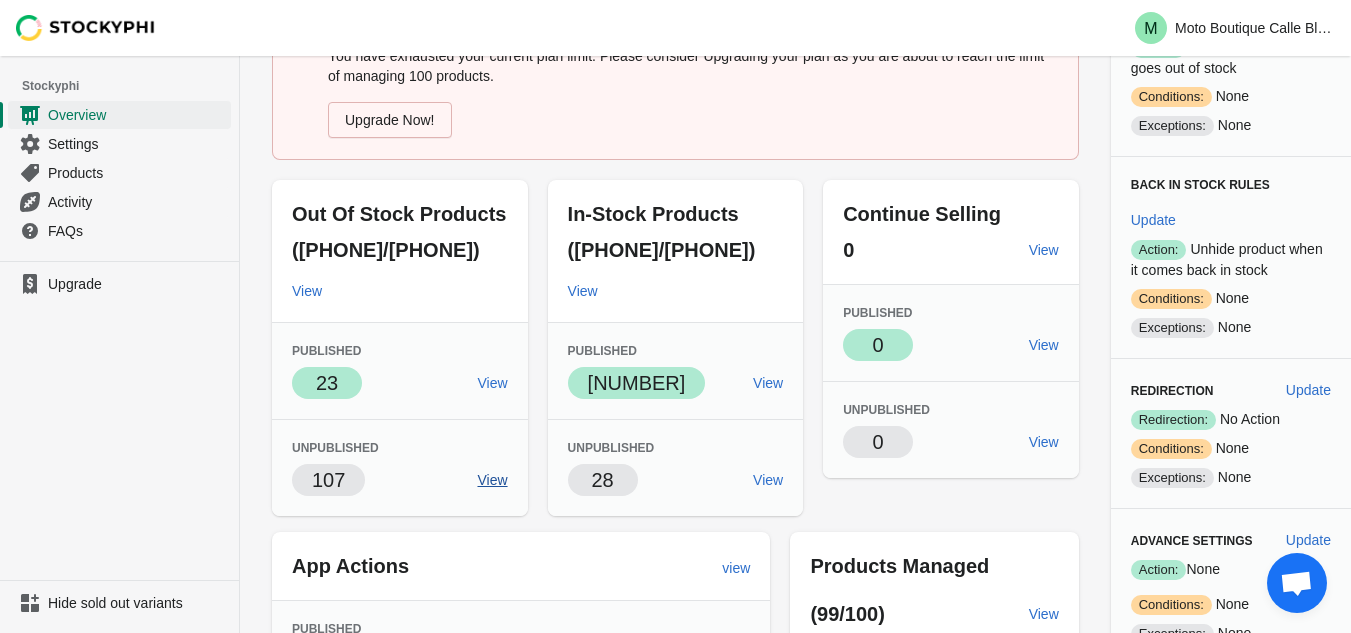 click on "View" at bounding box center [492, 480] 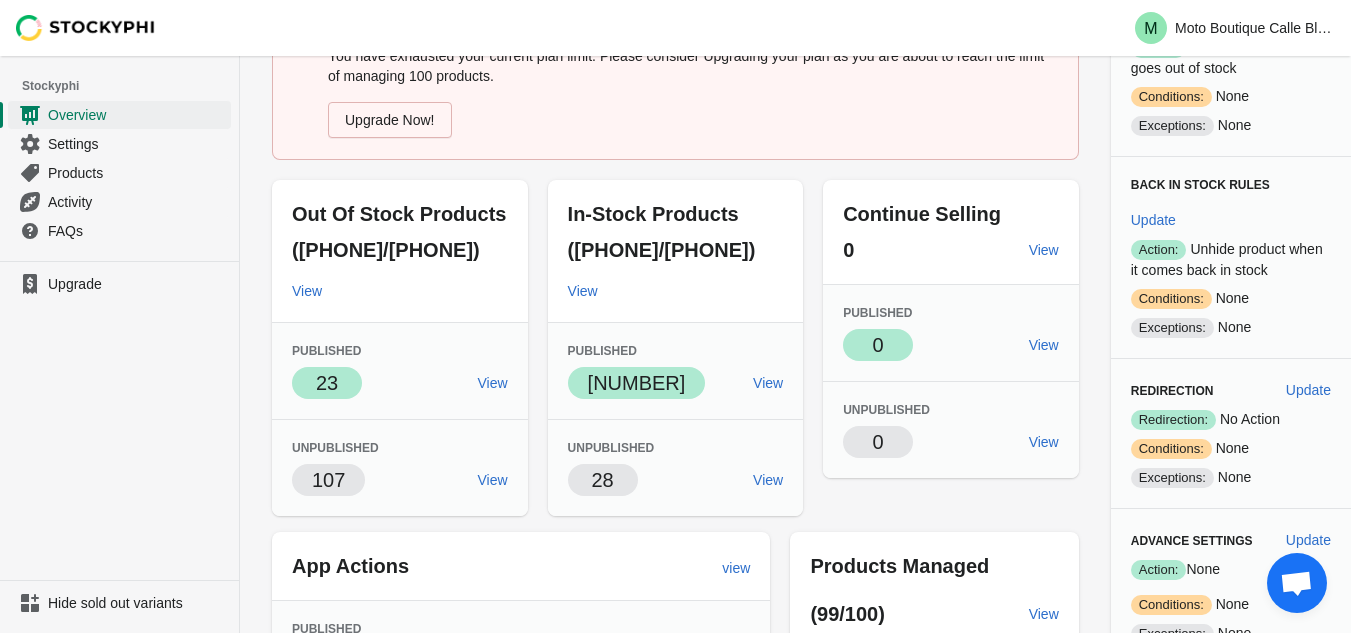 scroll, scrollTop: 207, scrollLeft: 0, axis: vertical 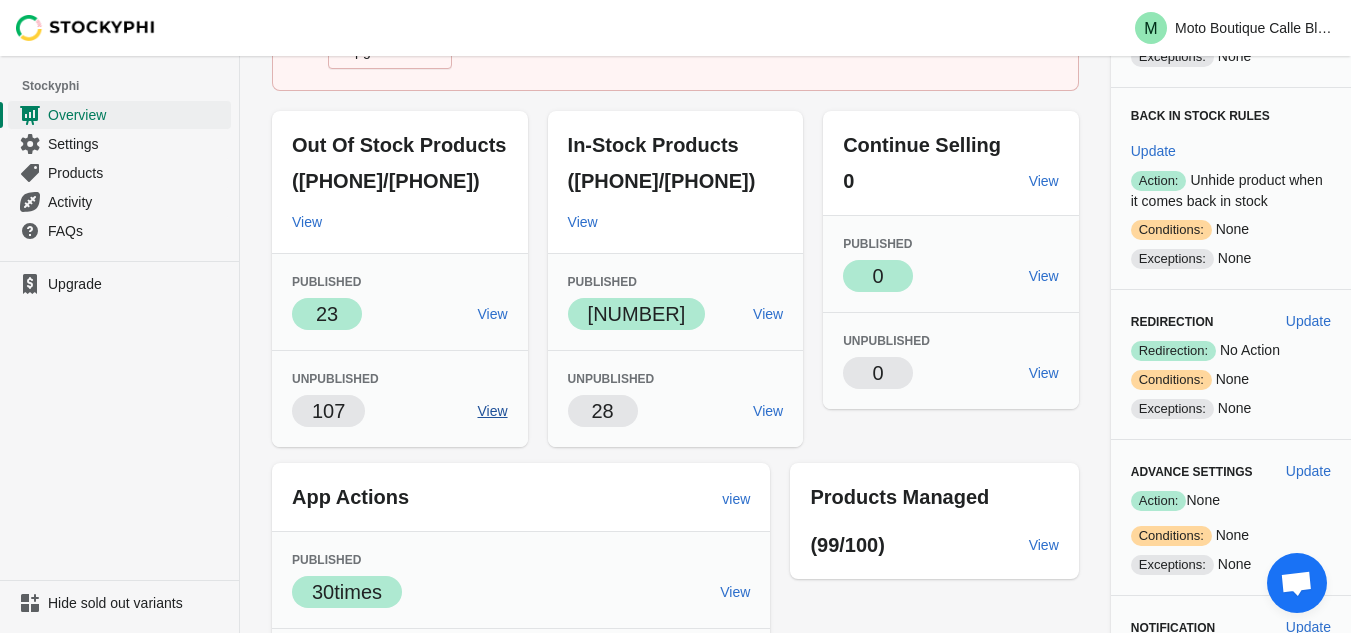 click on "View" at bounding box center (492, 411) 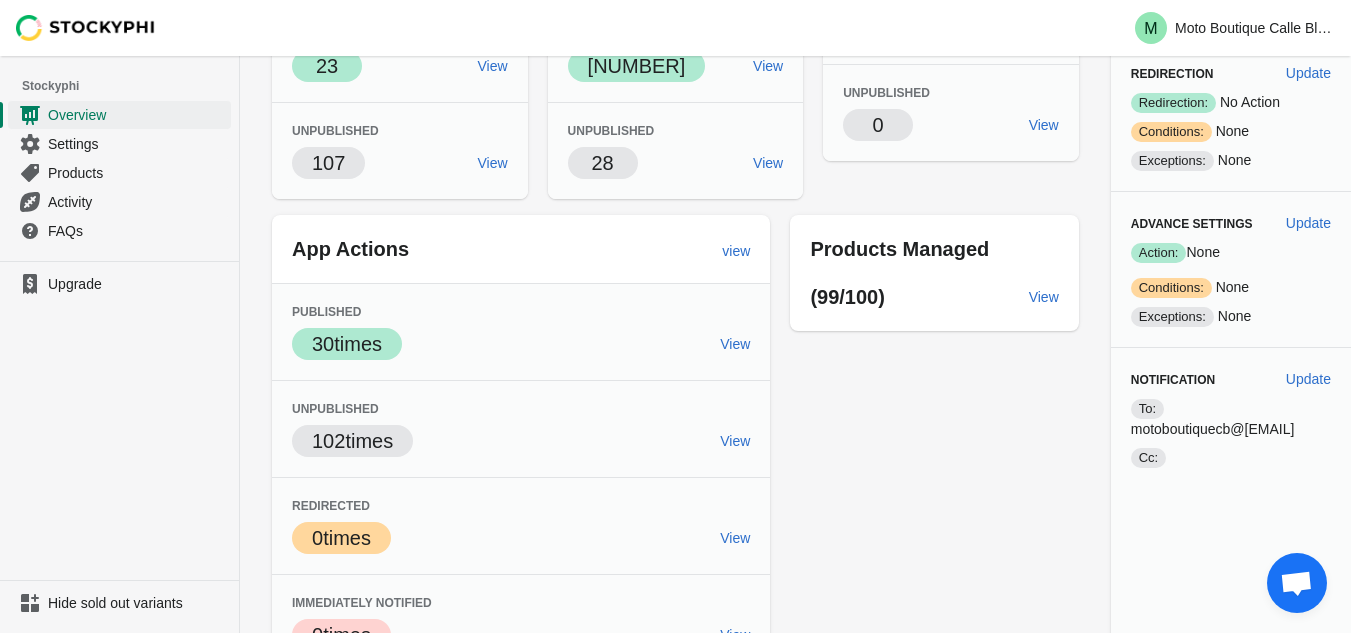 scroll, scrollTop: 0, scrollLeft: 0, axis: both 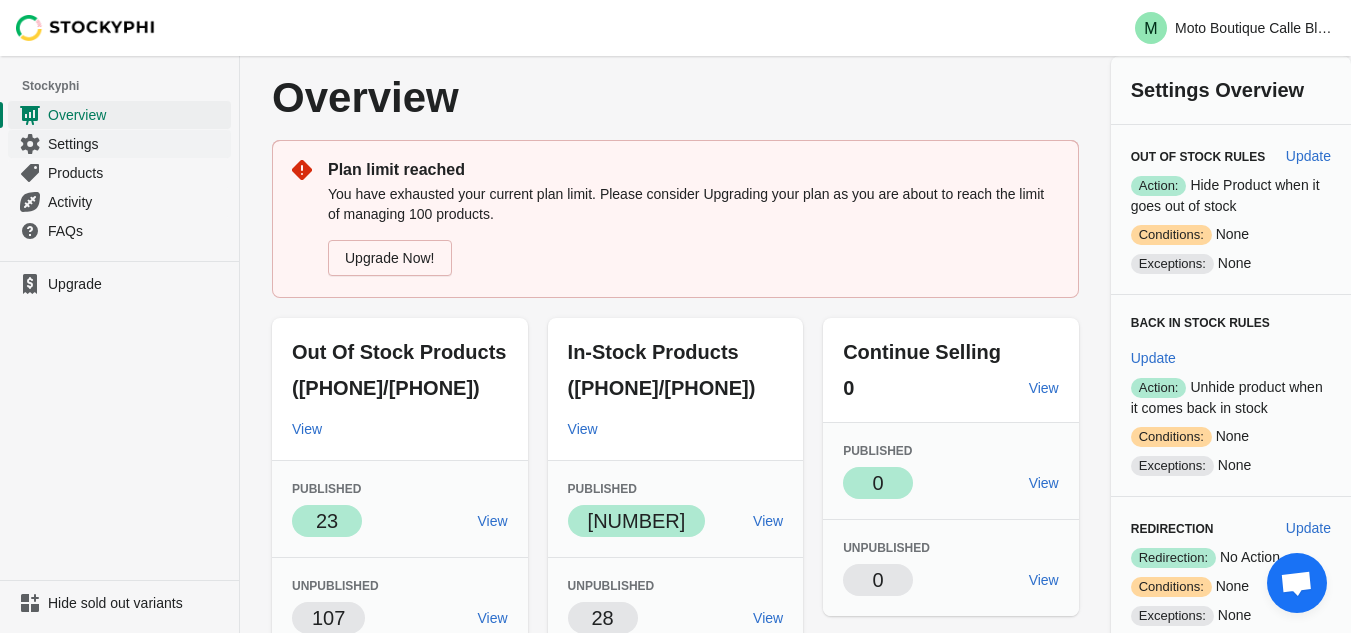 click on "Settings" at bounding box center (137, 144) 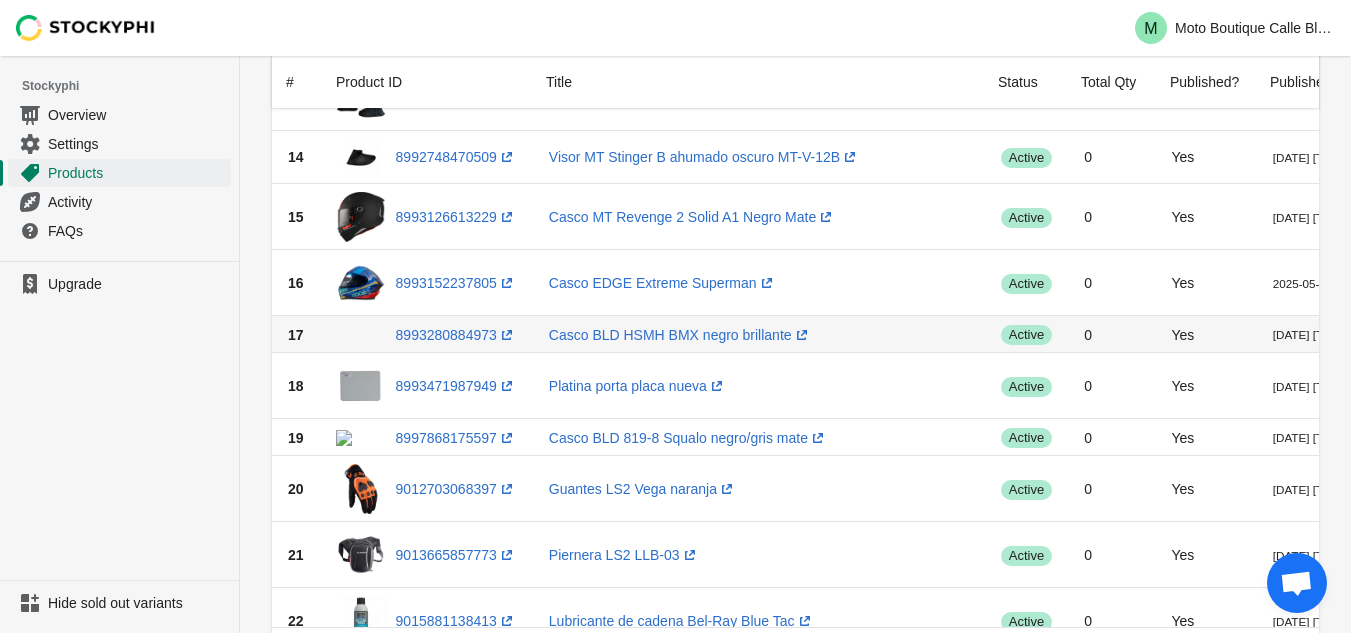scroll, scrollTop: 996, scrollLeft: 0, axis: vertical 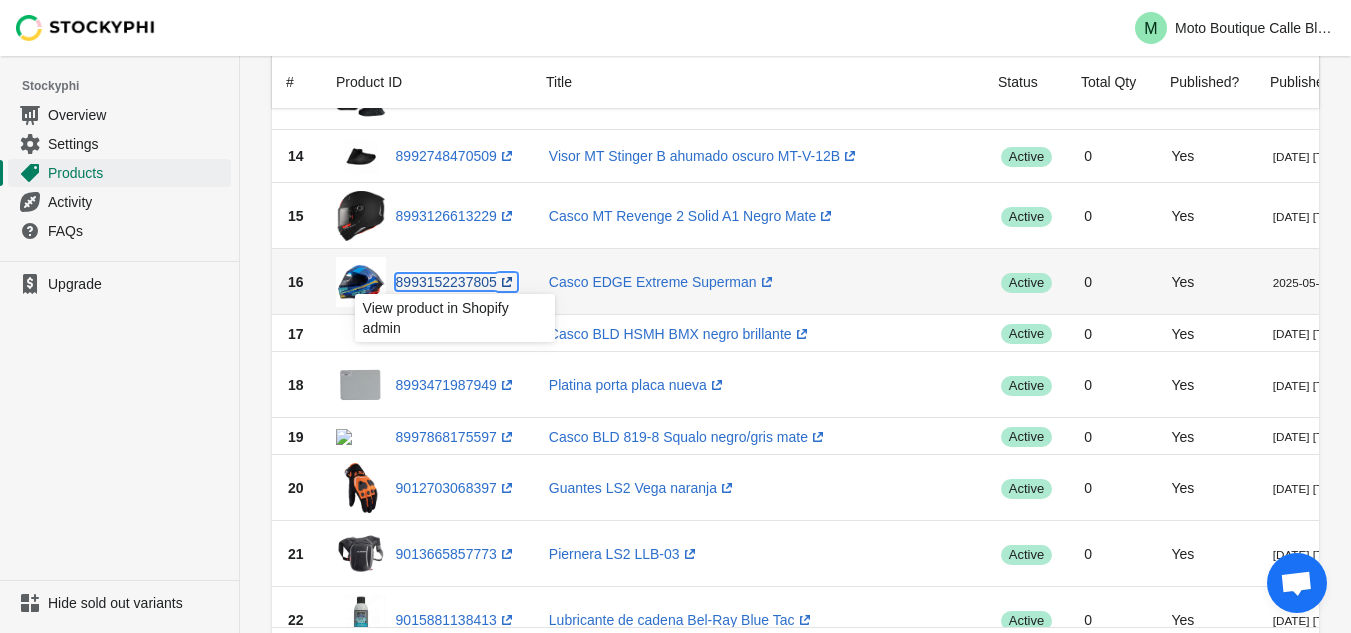 click on "8993152237805 (opens a new window)" at bounding box center (456, 282) 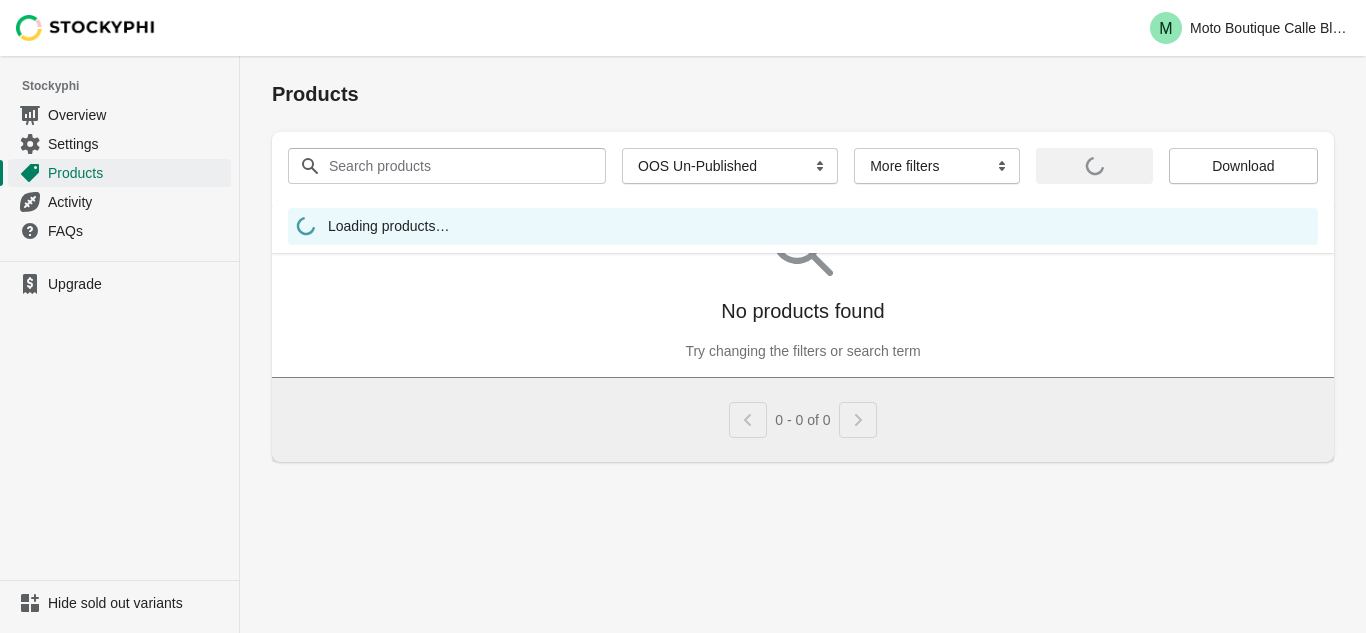 scroll, scrollTop: 0, scrollLeft: 0, axis: both 